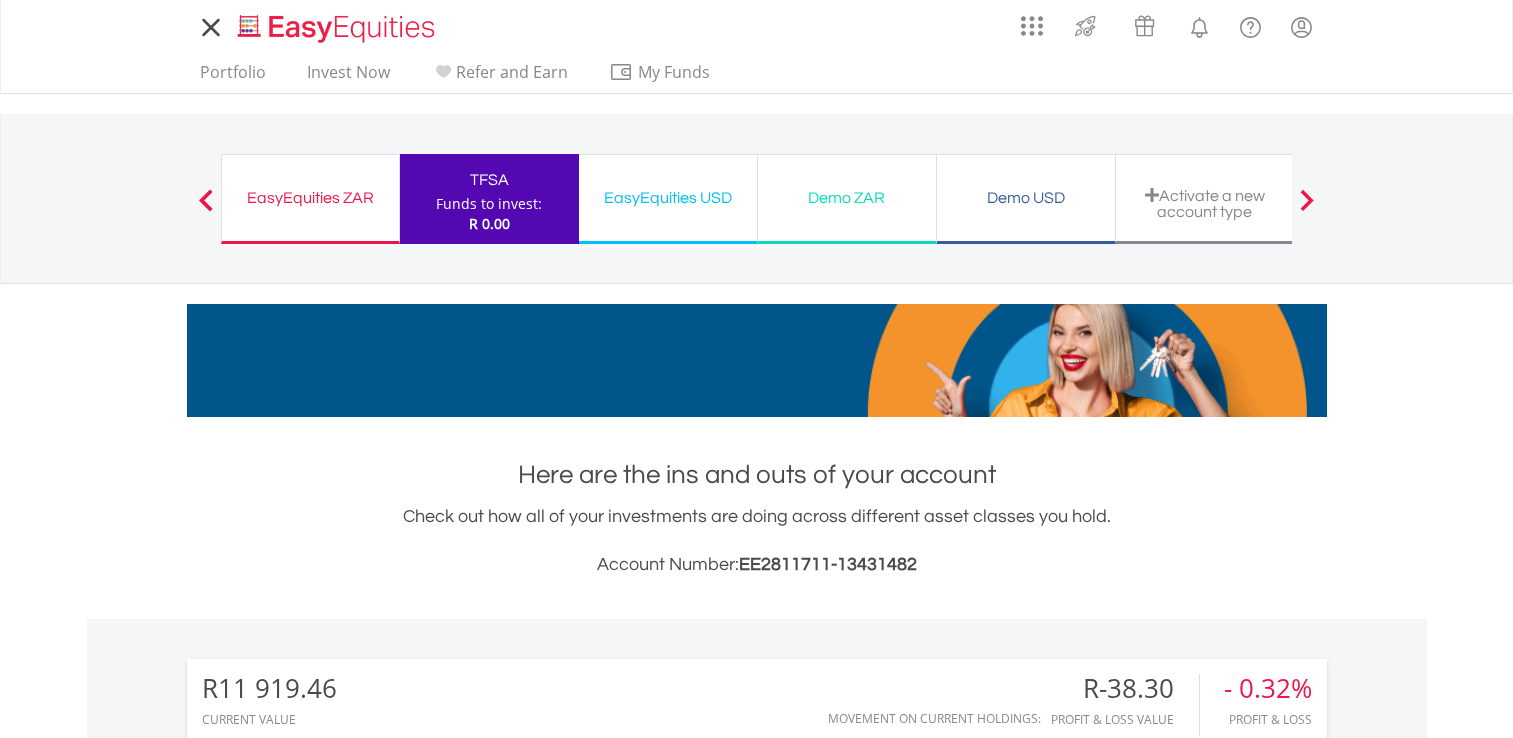 scroll, scrollTop: 0, scrollLeft: 0, axis: both 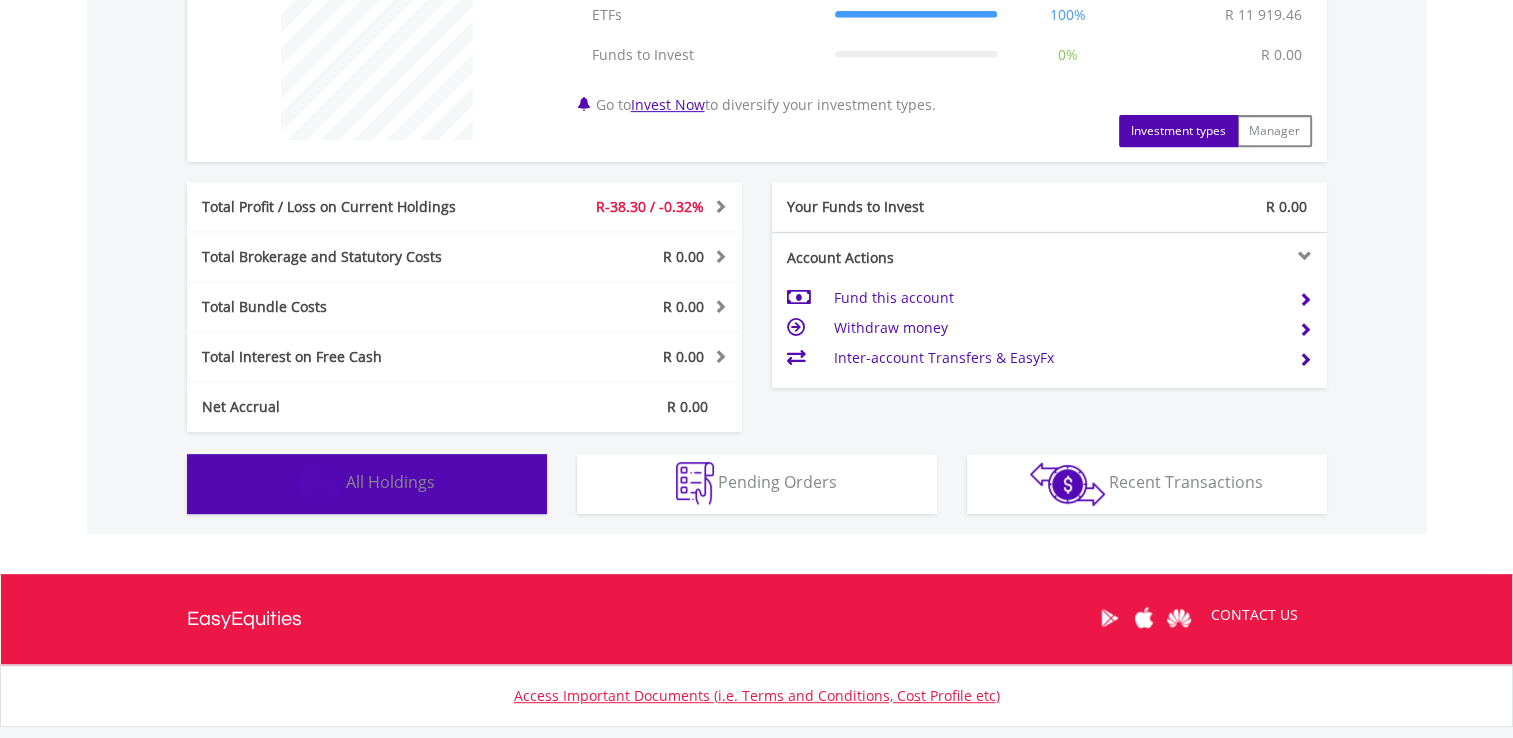 click on "All Holdings" at bounding box center (390, 482) 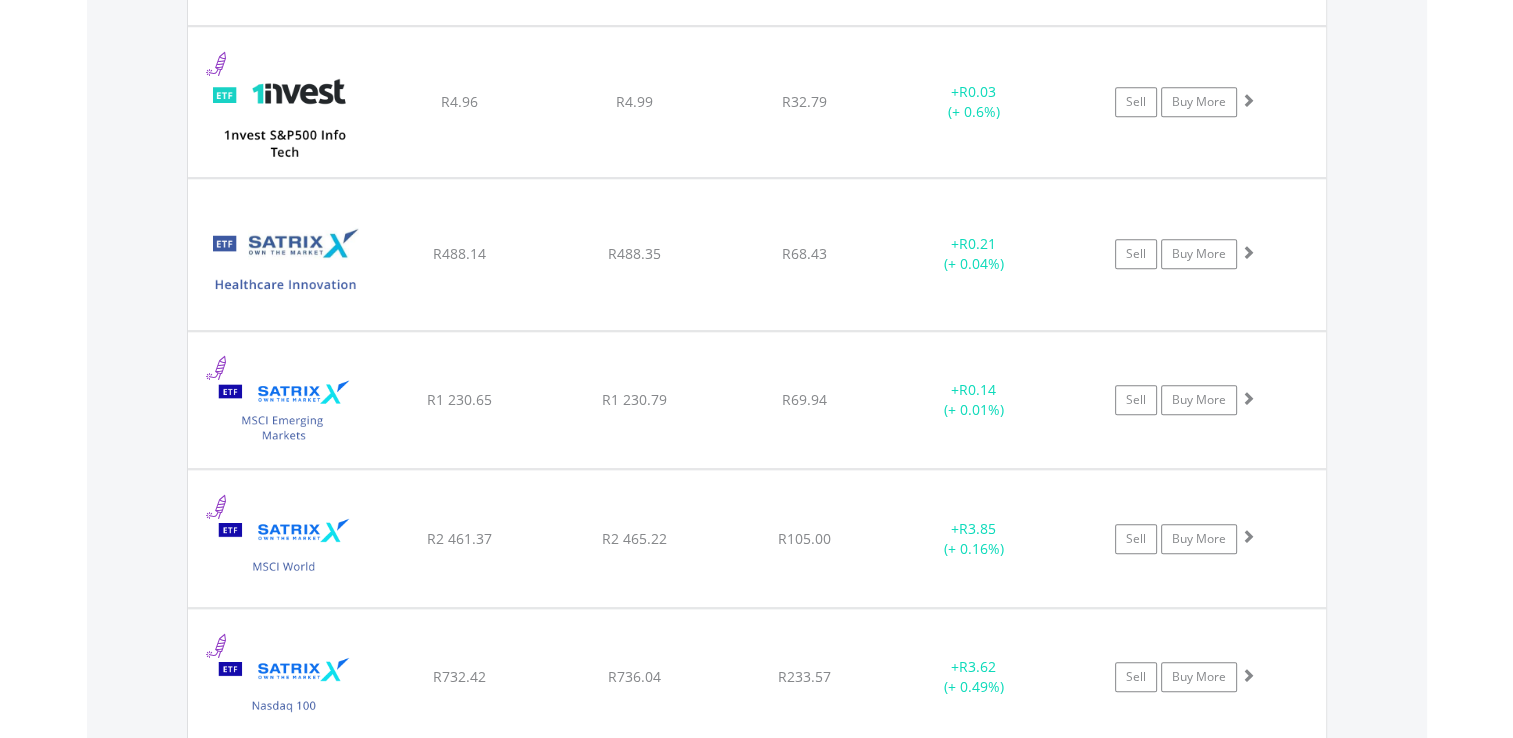 scroll, scrollTop: 1620, scrollLeft: 0, axis: vertical 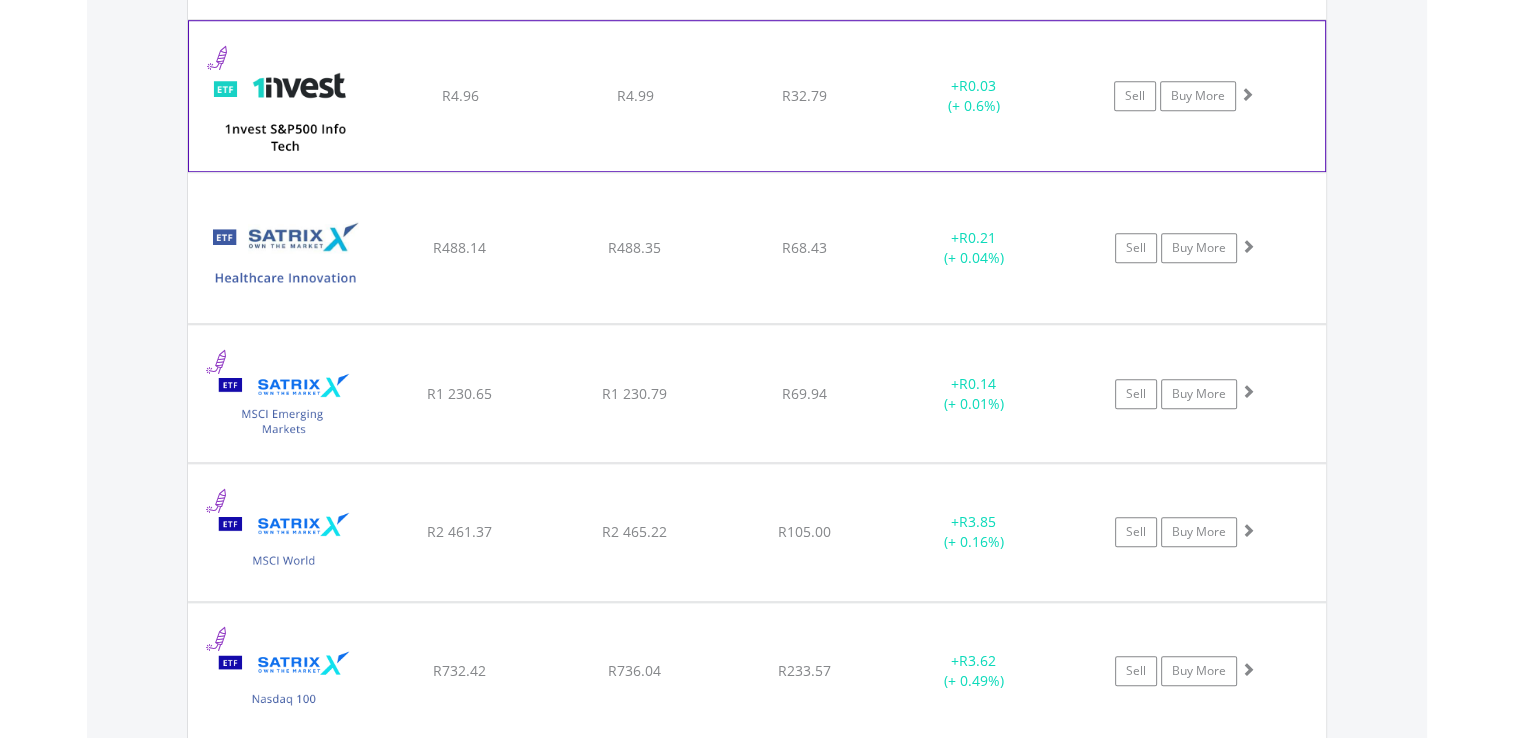 click at bounding box center (285, 106) 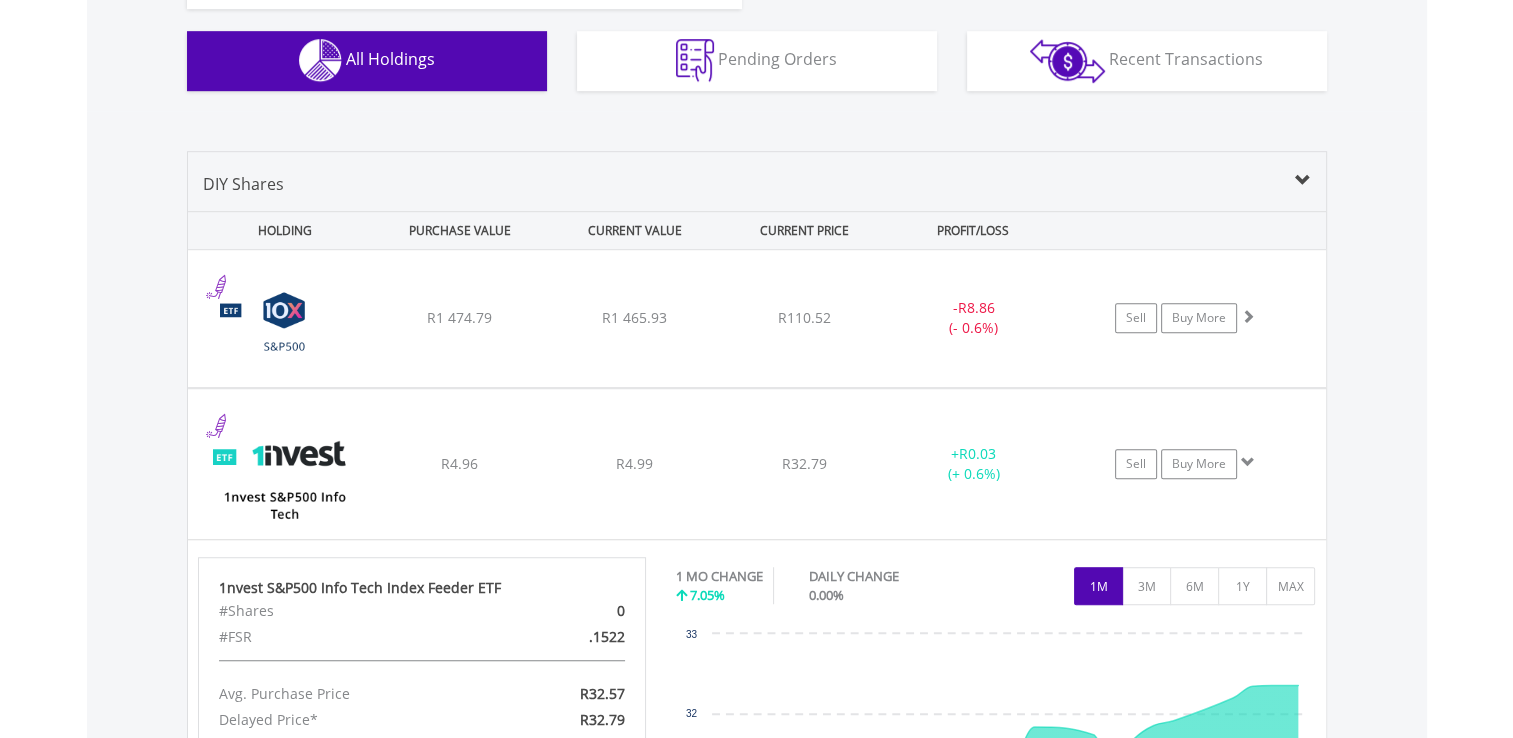 scroll, scrollTop: 1248, scrollLeft: 0, axis: vertical 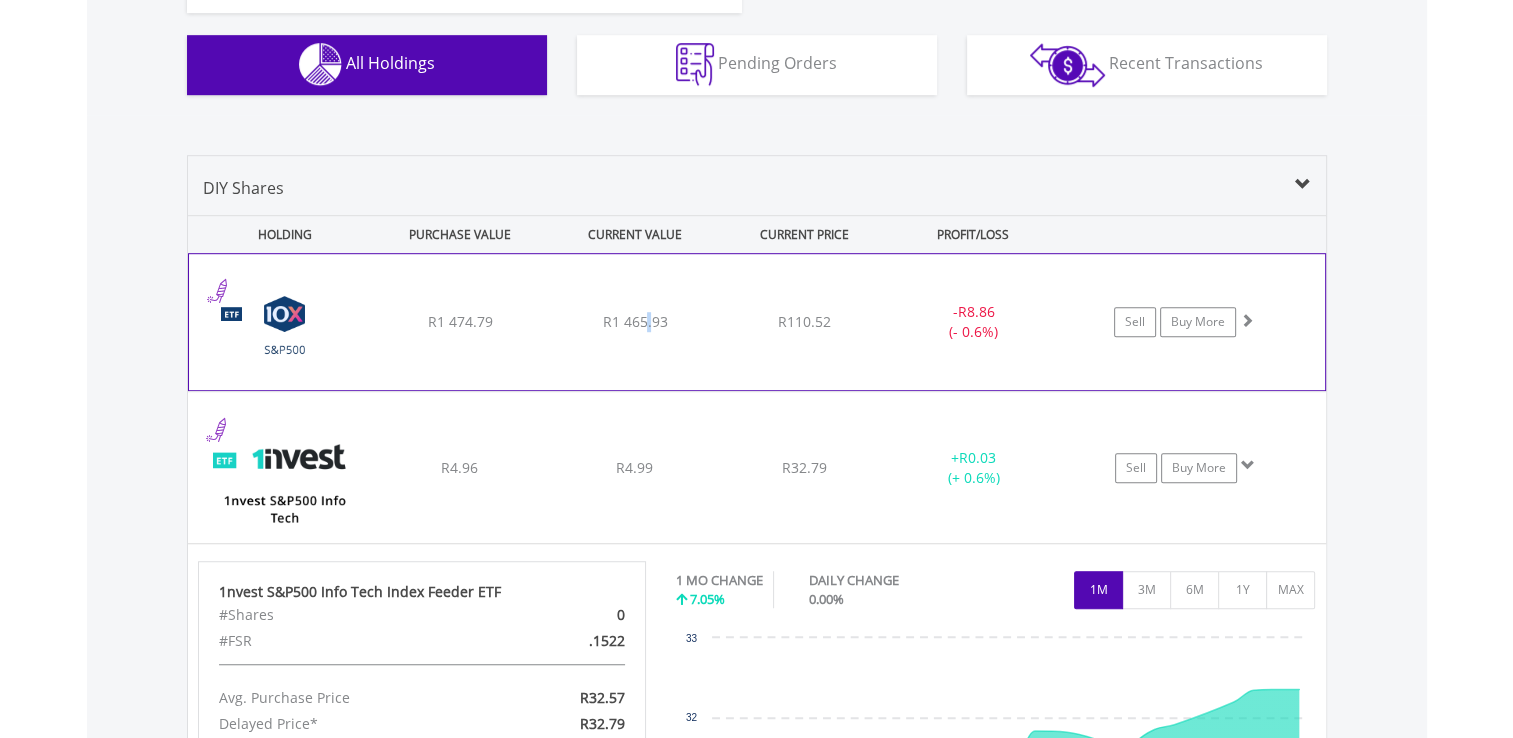 click on "R1 465.93" at bounding box center (634, 321) 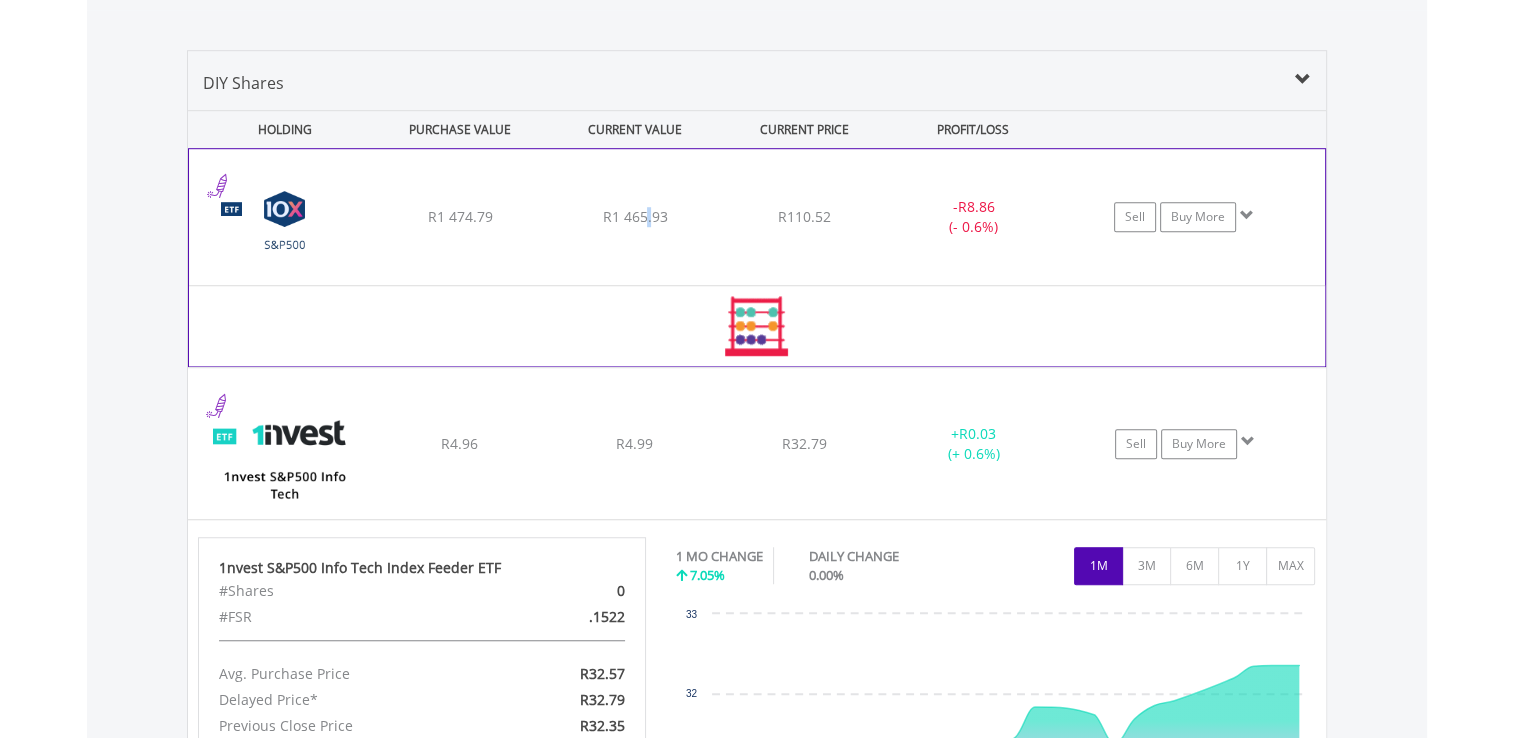 scroll, scrollTop: 1356, scrollLeft: 0, axis: vertical 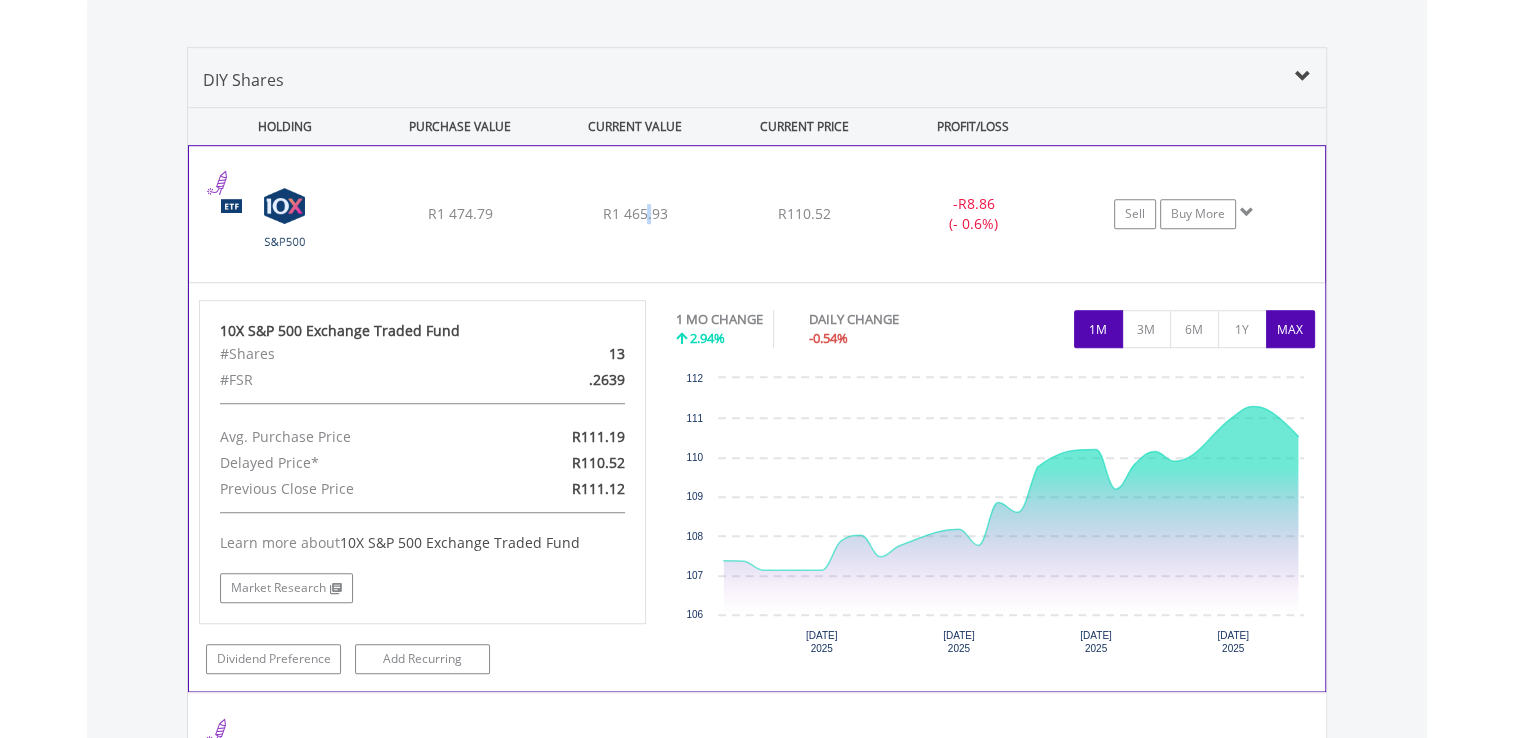 click on "MAX" at bounding box center [1290, 329] 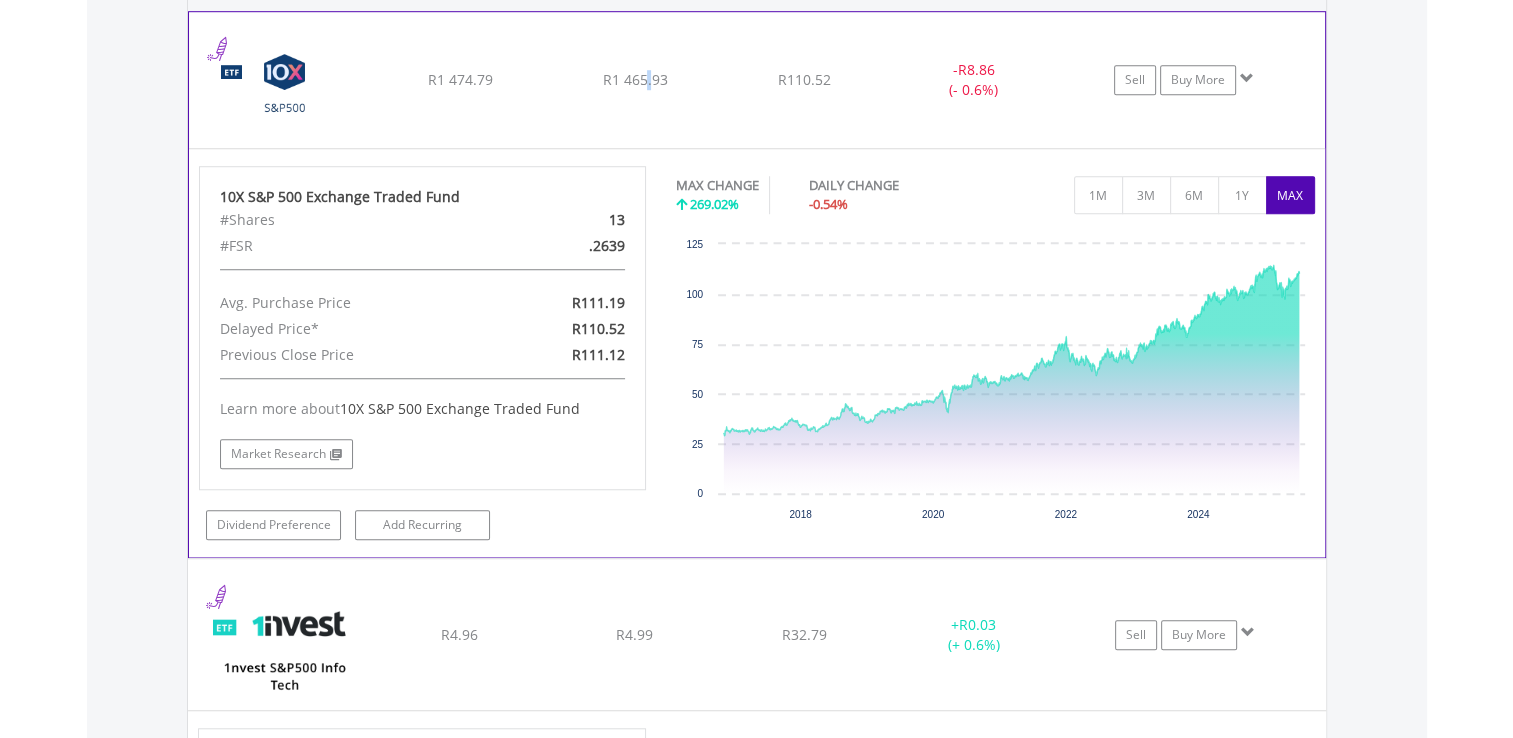 scroll, scrollTop: 1920, scrollLeft: 0, axis: vertical 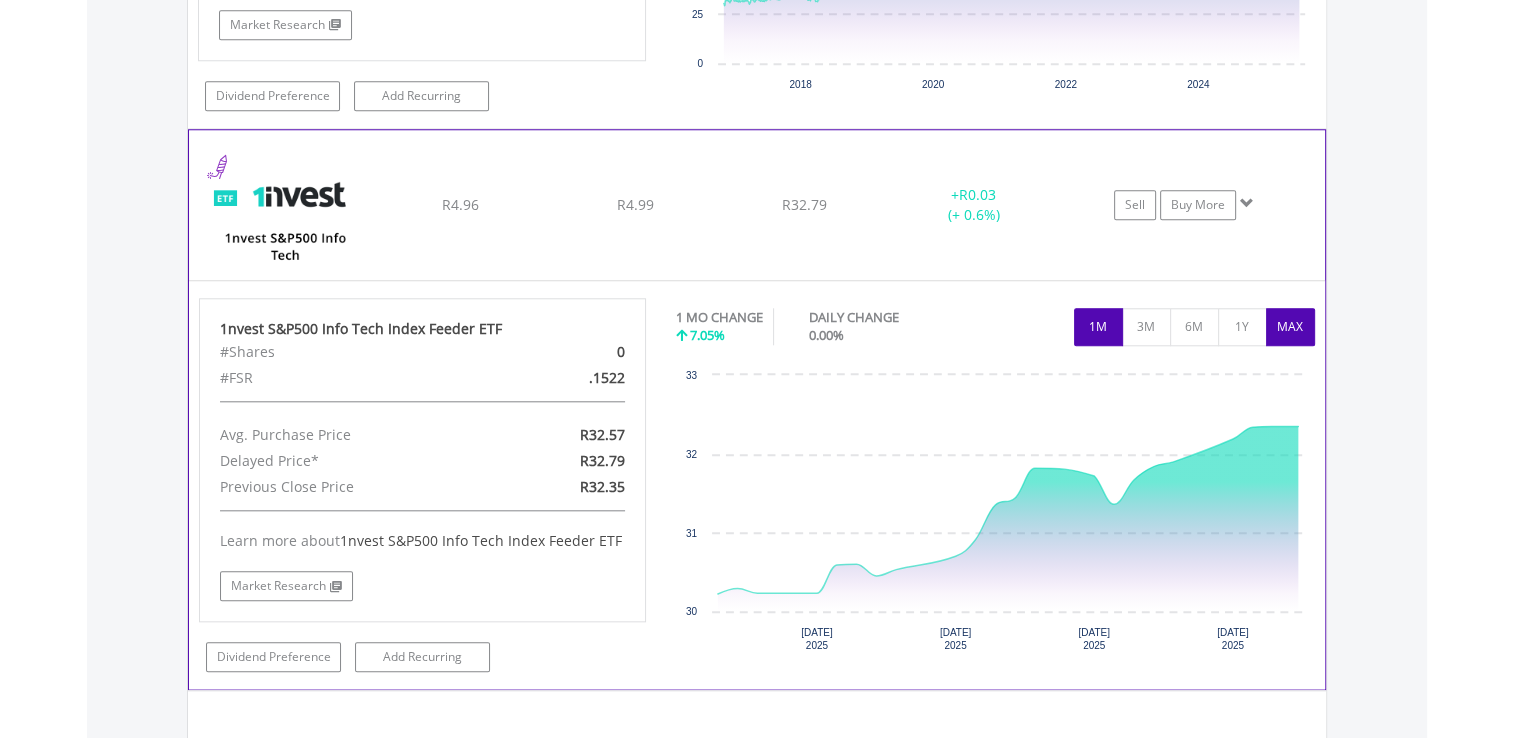 click on "MAX" at bounding box center (1290, 327) 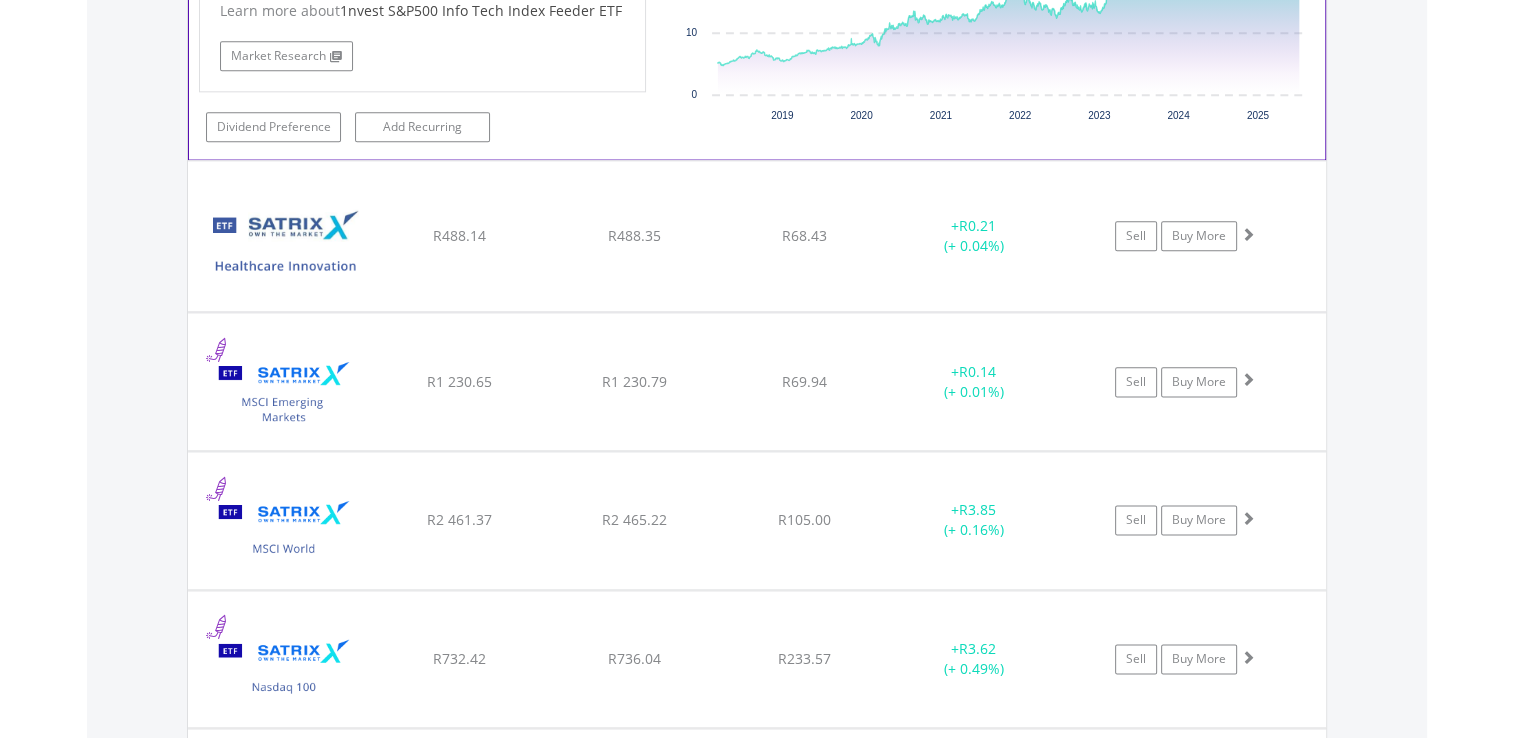 scroll, scrollTop: 2449, scrollLeft: 0, axis: vertical 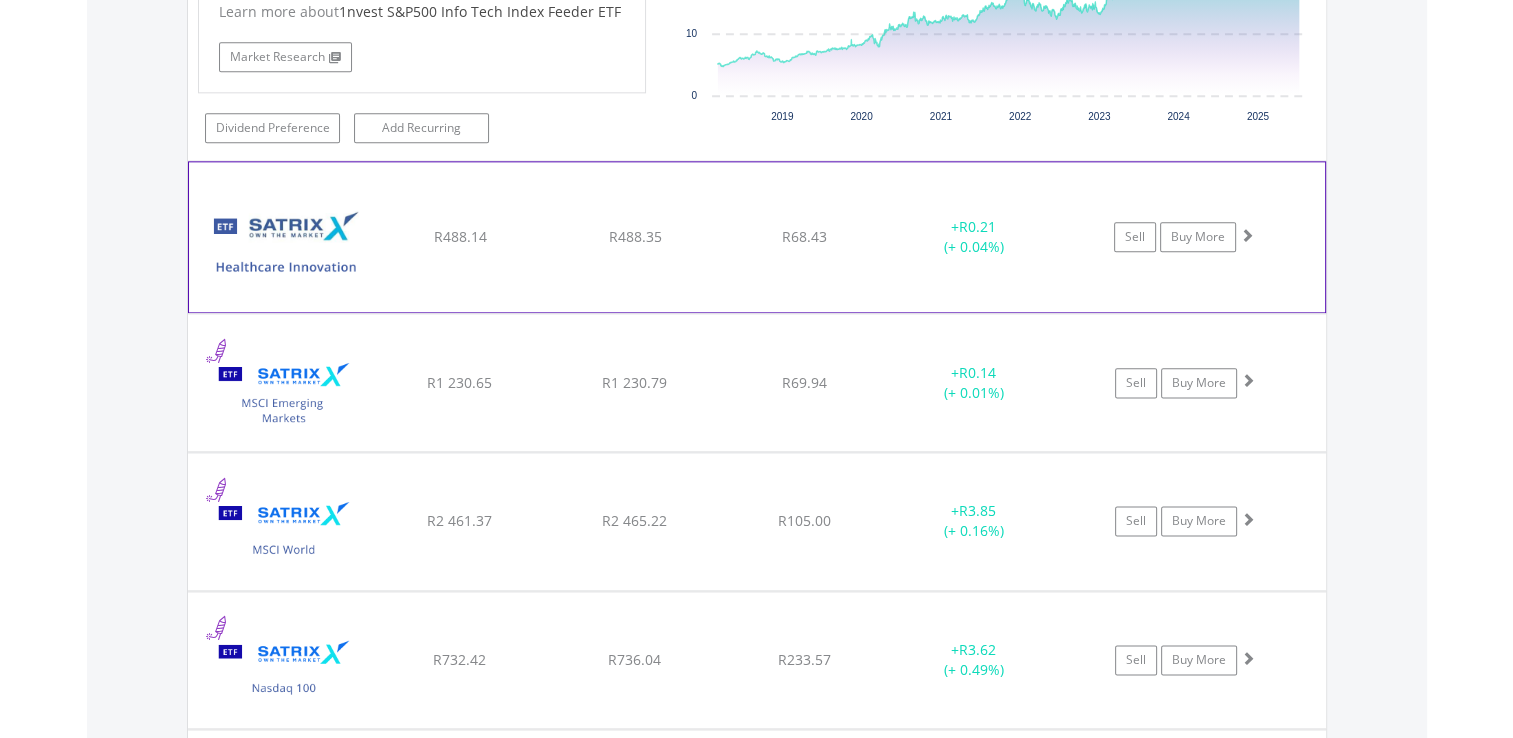 click on "﻿
Satrix Healthcare Innovation ETF
R488.14
R488.35
R68.43
+  R0.21 (+ 0.04%)
Sell
Buy More" at bounding box center (757, -879) 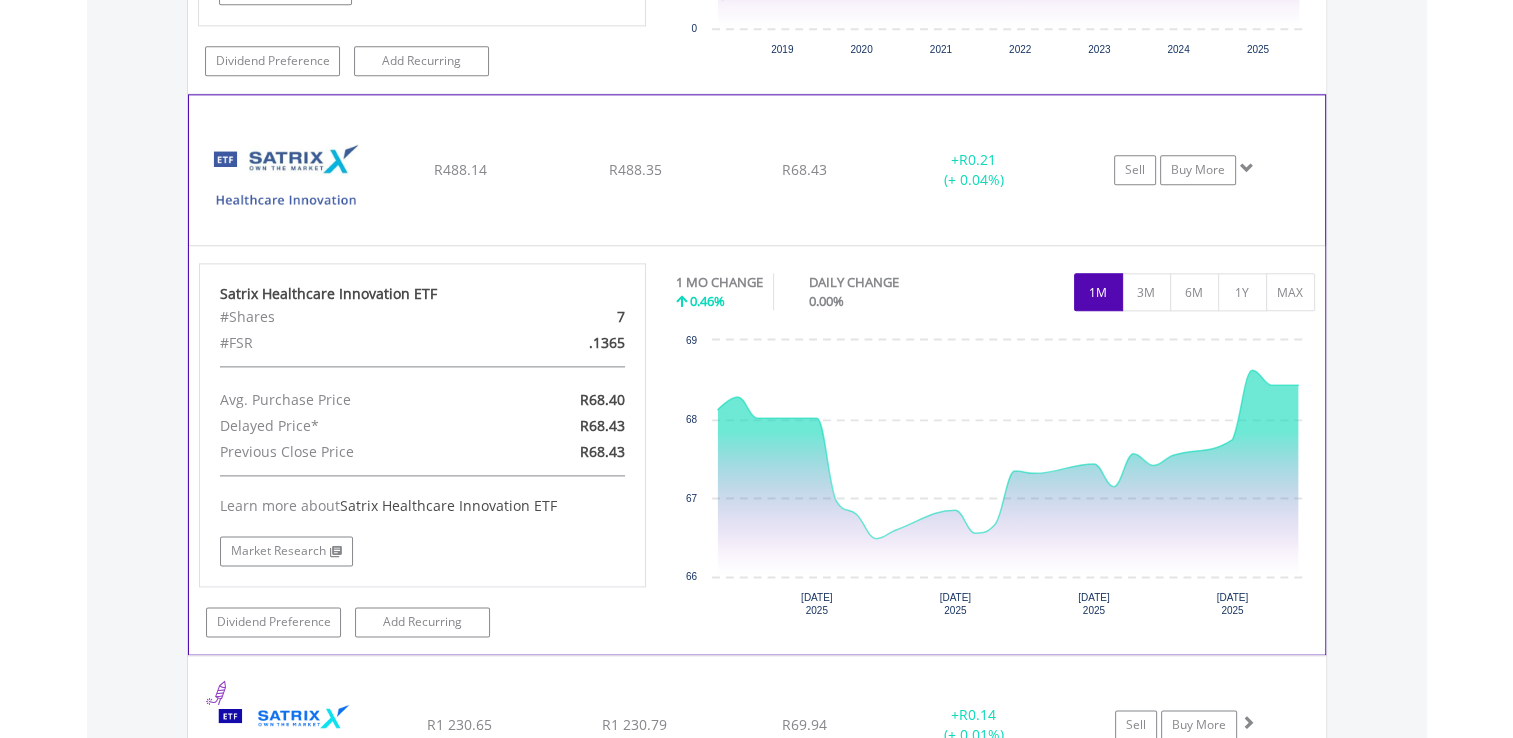 scroll, scrollTop: 2532, scrollLeft: 0, axis: vertical 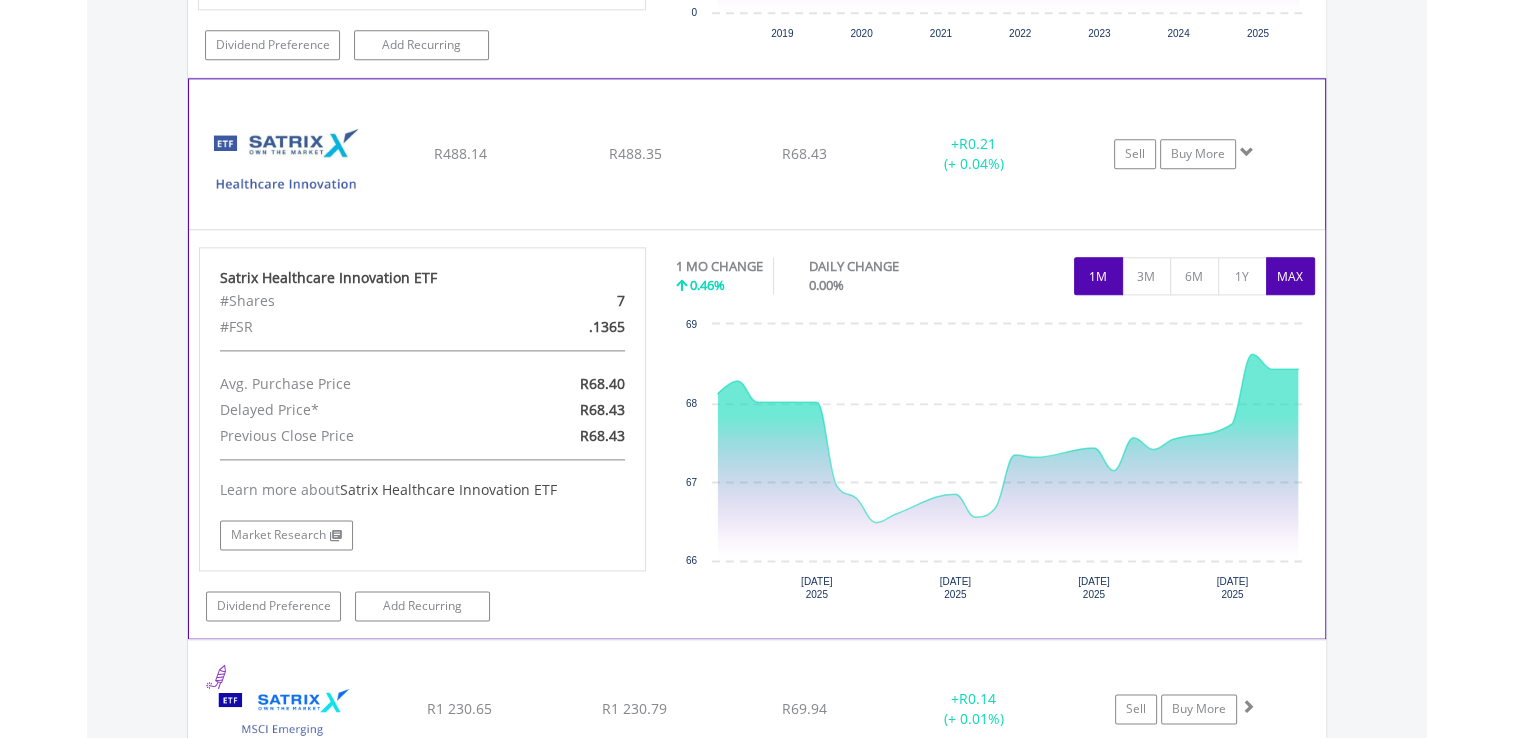 click on "MAX" at bounding box center [1290, 276] 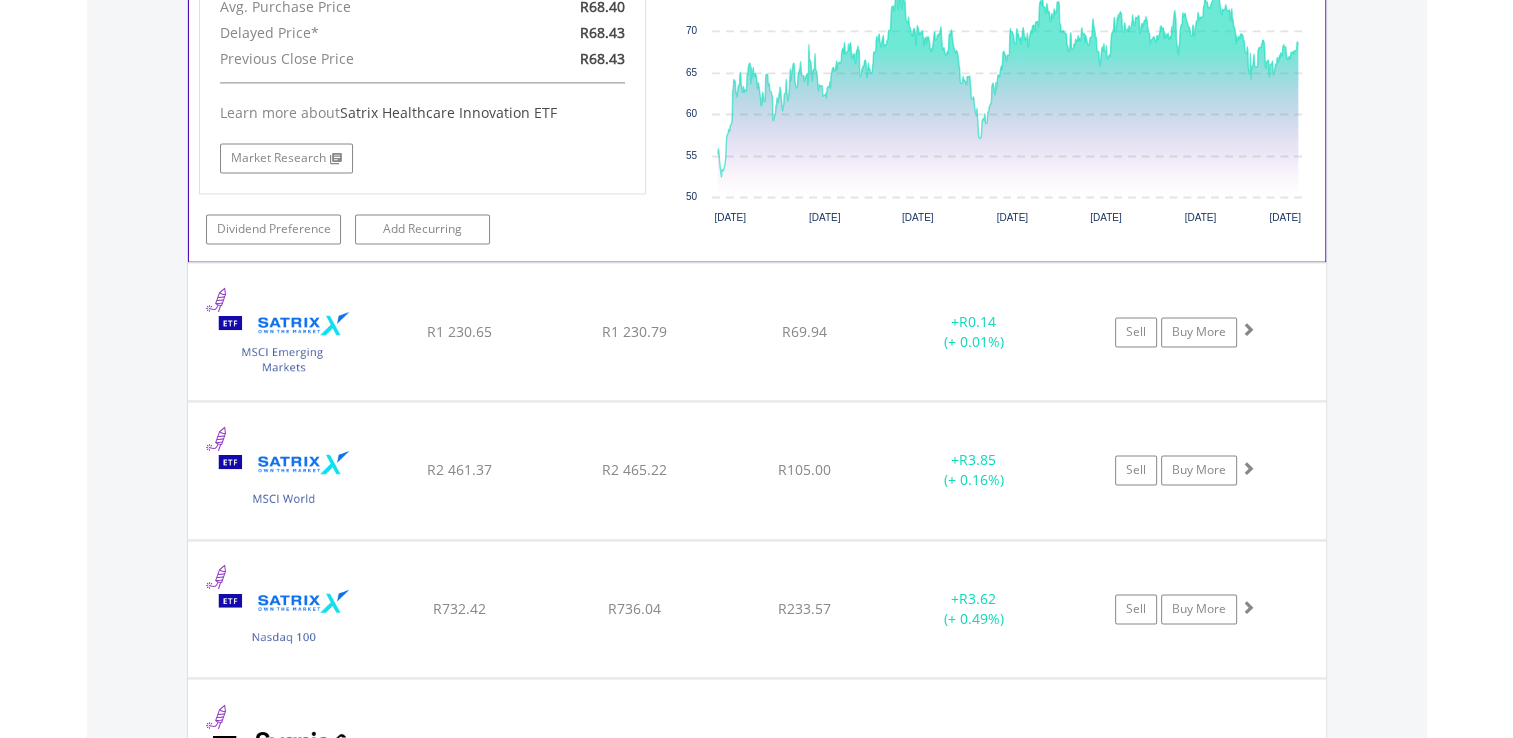scroll, scrollTop: 2912, scrollLeft: 0, axis: vertical 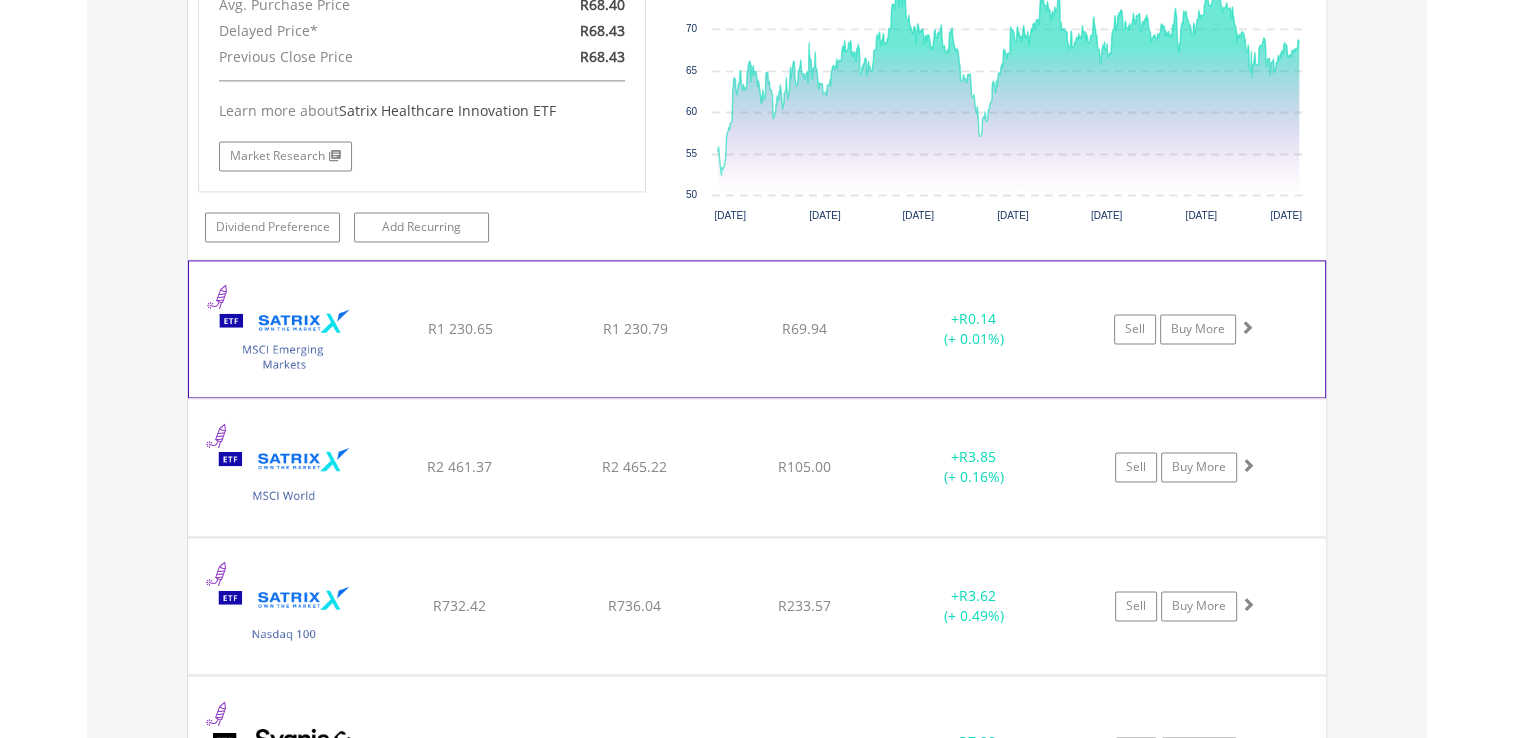 click on "+  R0.14 (+ 0.01%)" at bounding box center (974, -787) 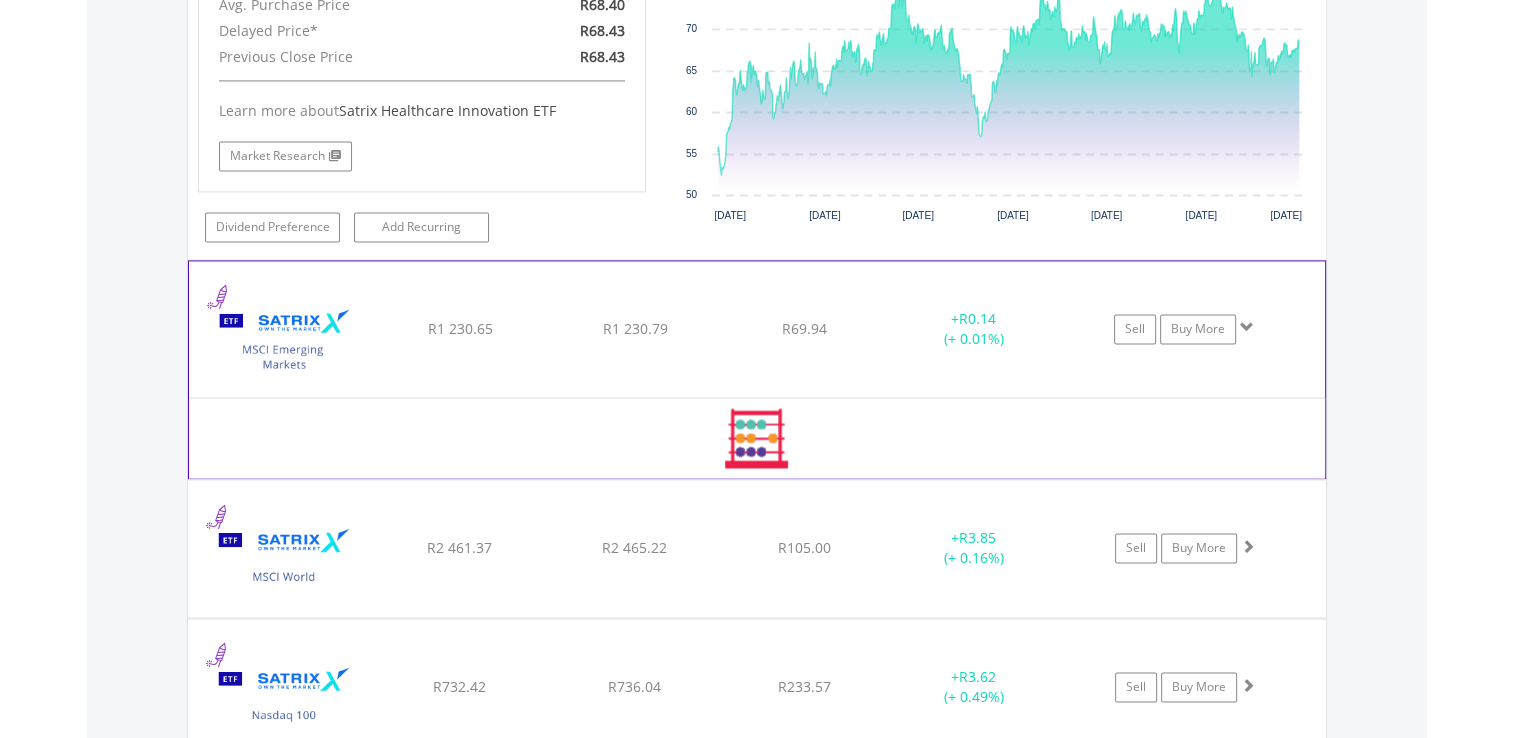 click on "+  R0.14 (+ 0.01%)" at bounding box center [974, -787] 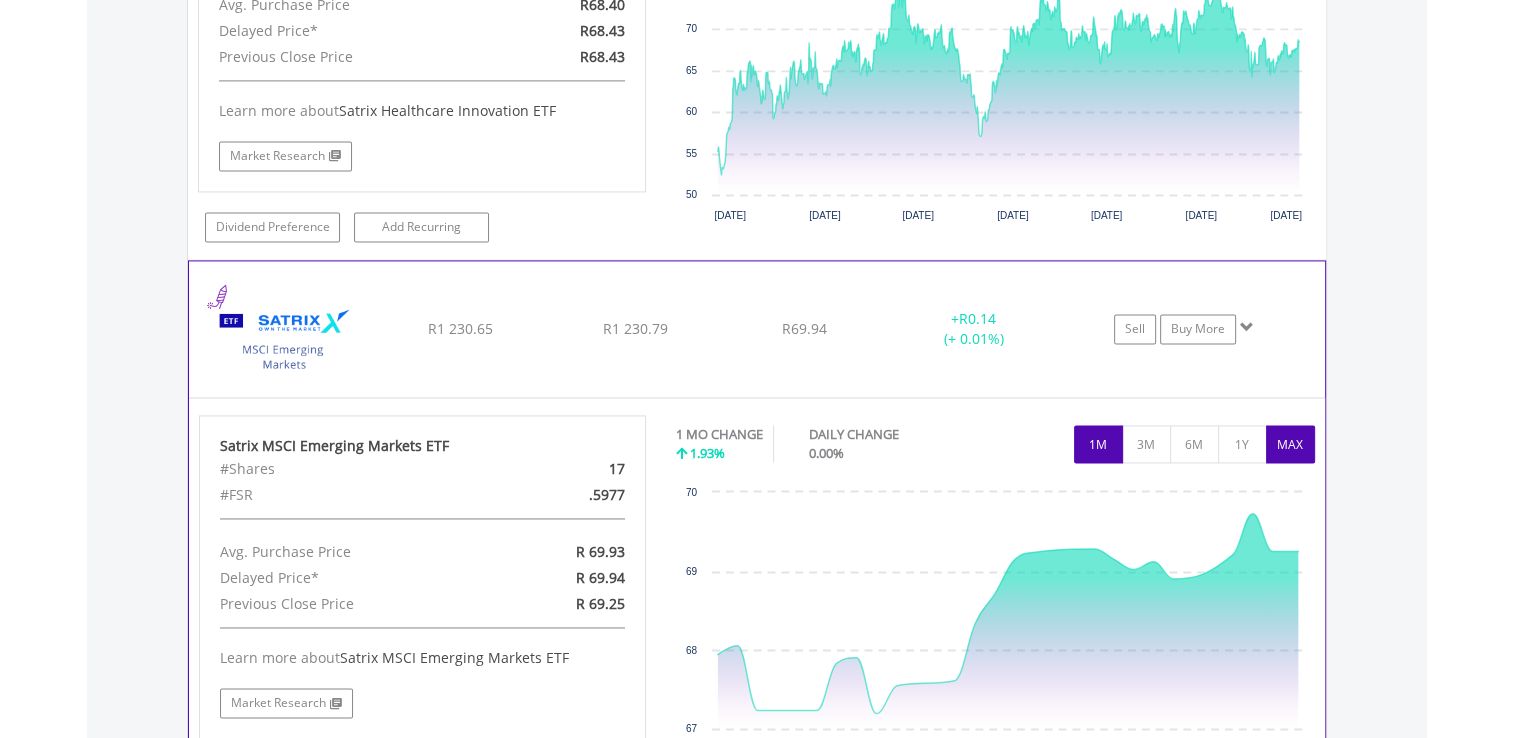 click on "MAX" at bounding box center (1290, 444) 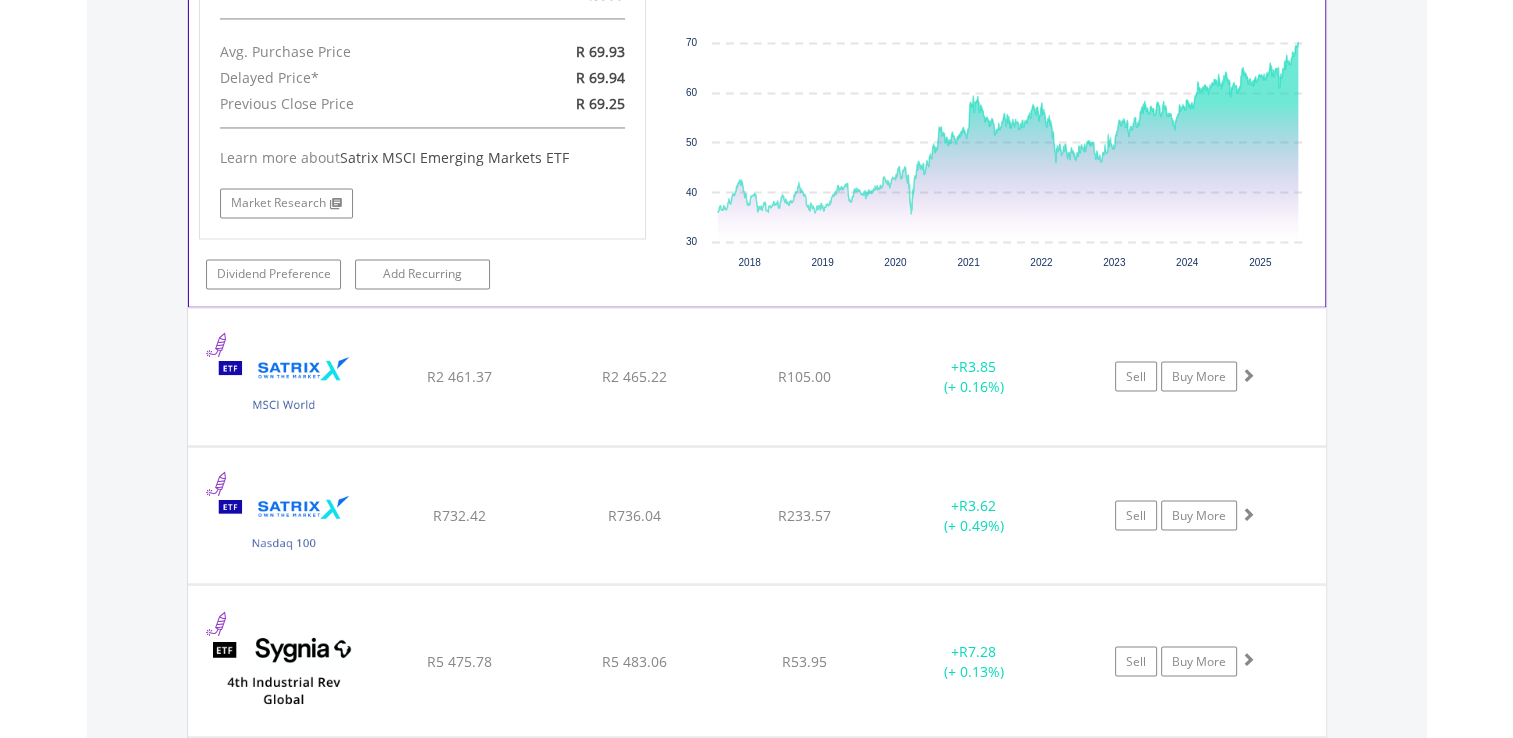 scroll, scrollTop: 3413, scrollLeft: 0, axis: vertical 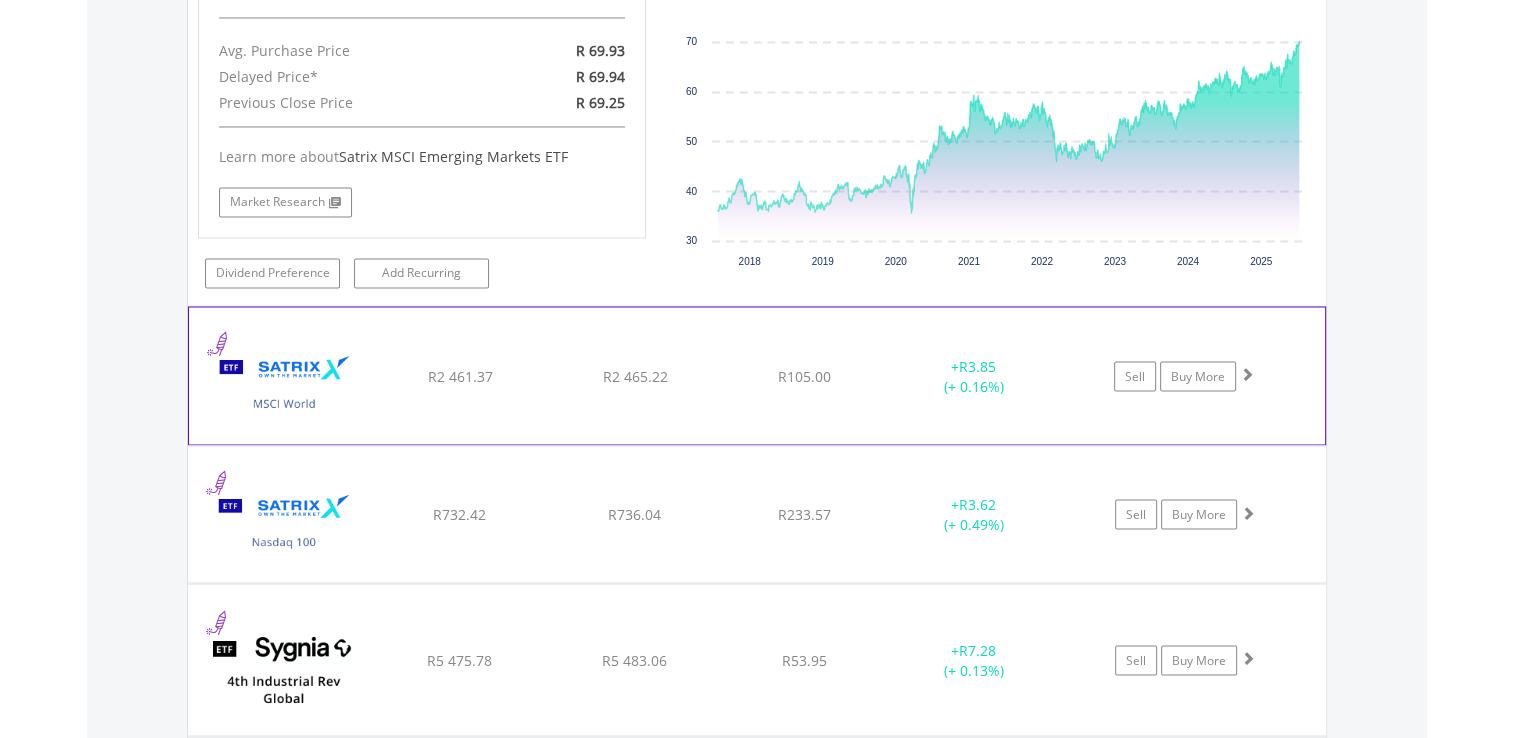 click on "﻿
Satrix MSCI World ETF
R2 461.37
R2 465.22
R105.00
+  R3.85 (+ 0.16%)
Sell
Buy More" at bounding box center (757, -1843) 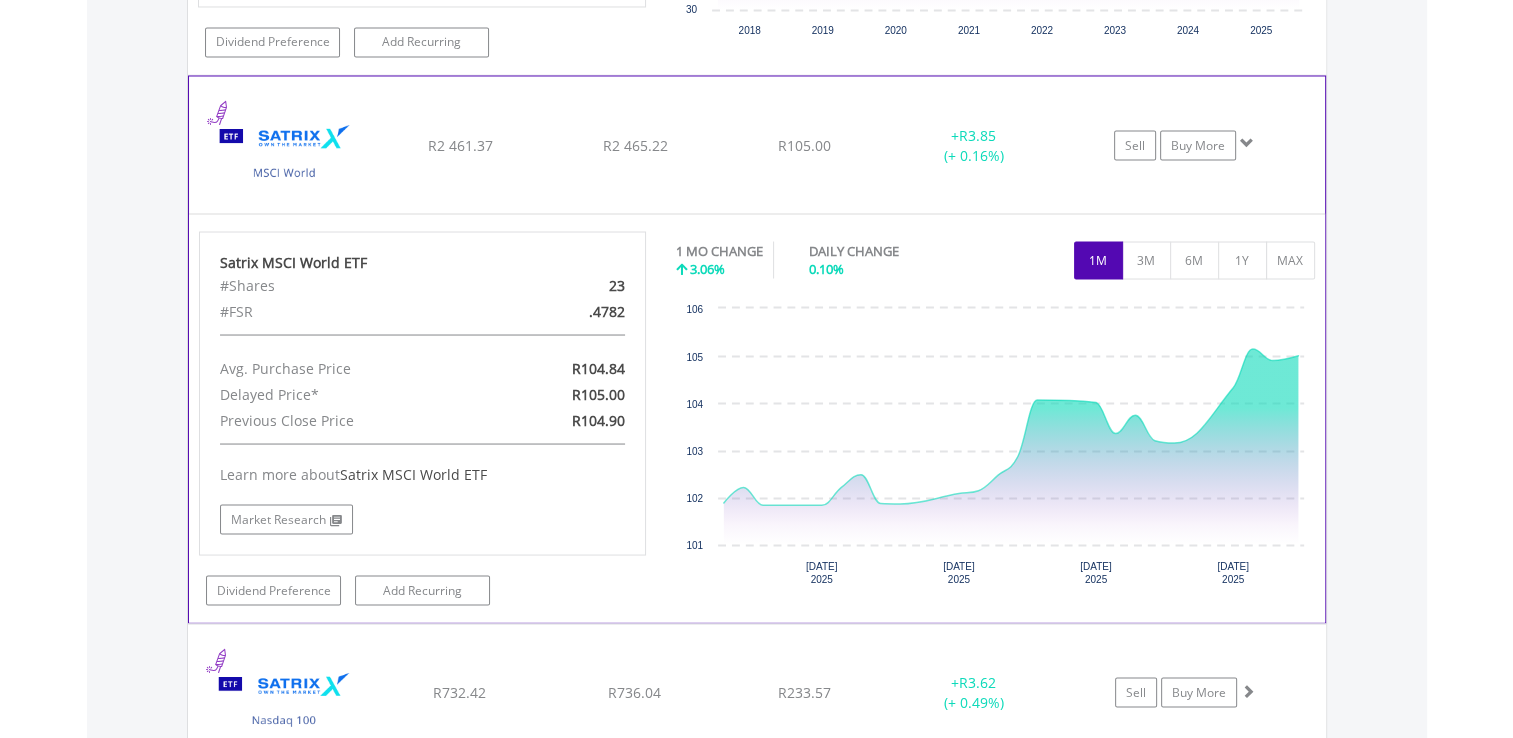 scroll, scrollTop: 3662, scrollLeft: 0, axis: vertical 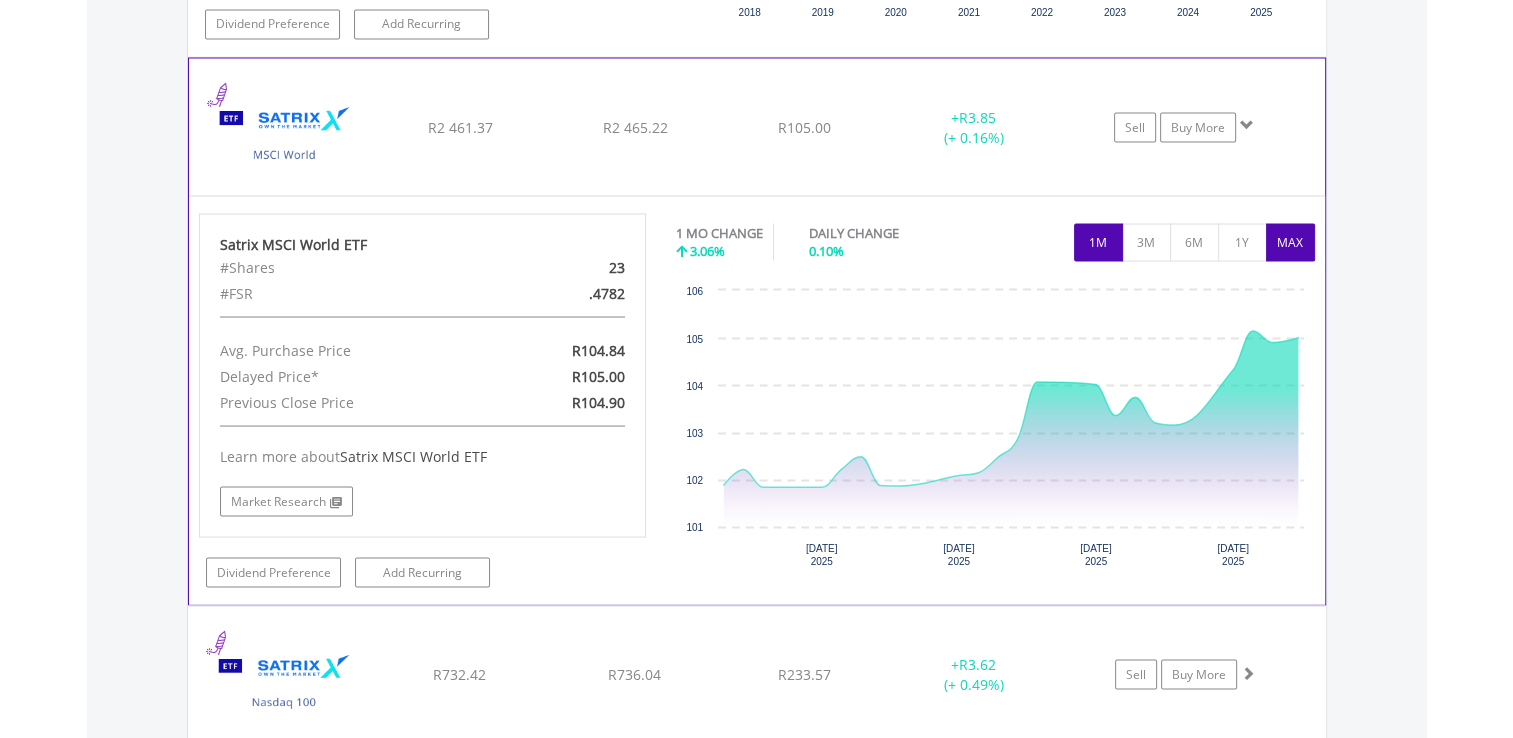 click on "MAX" at bounding box center (1290, 242) 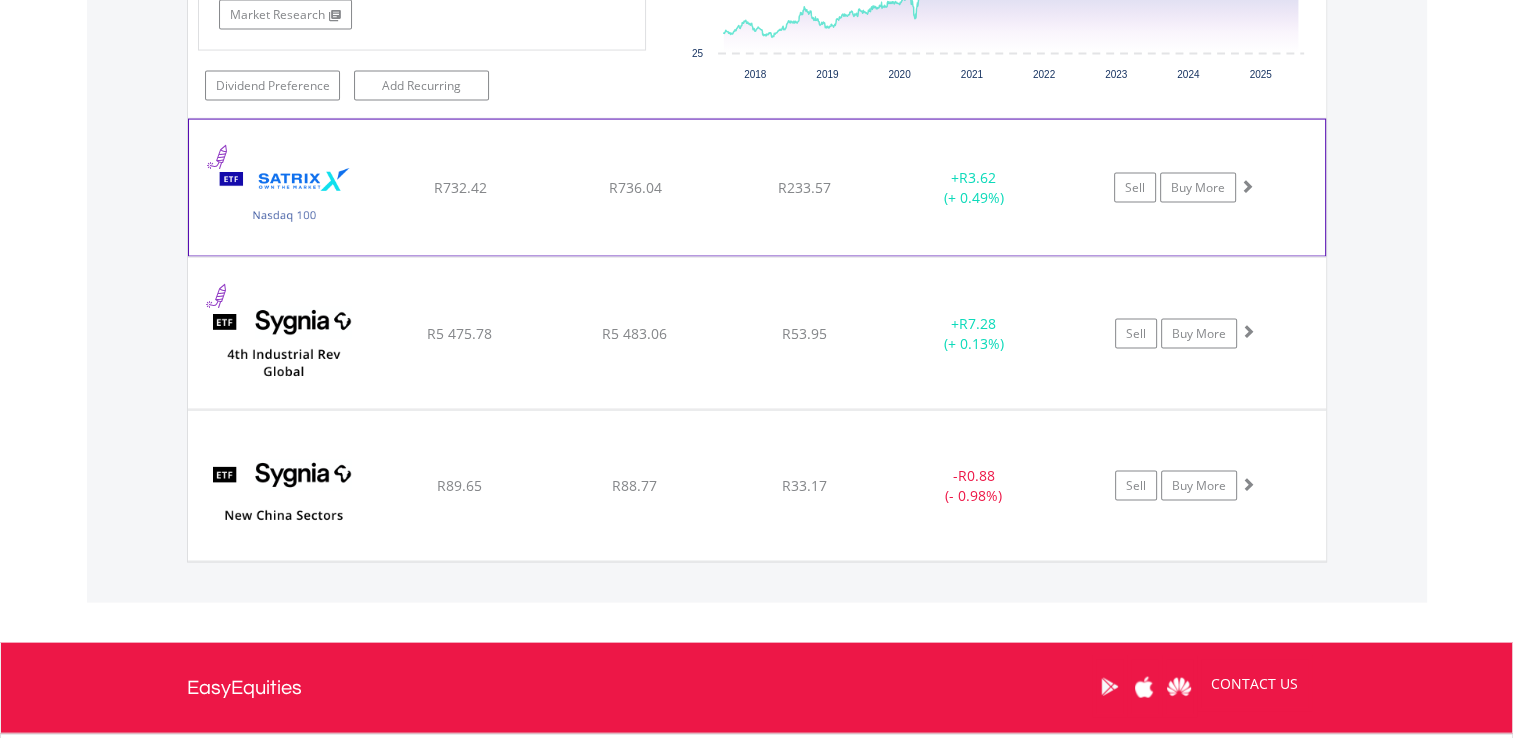 scroll, scrollTop: 4149, scrollLeft: 0, axis: vertical 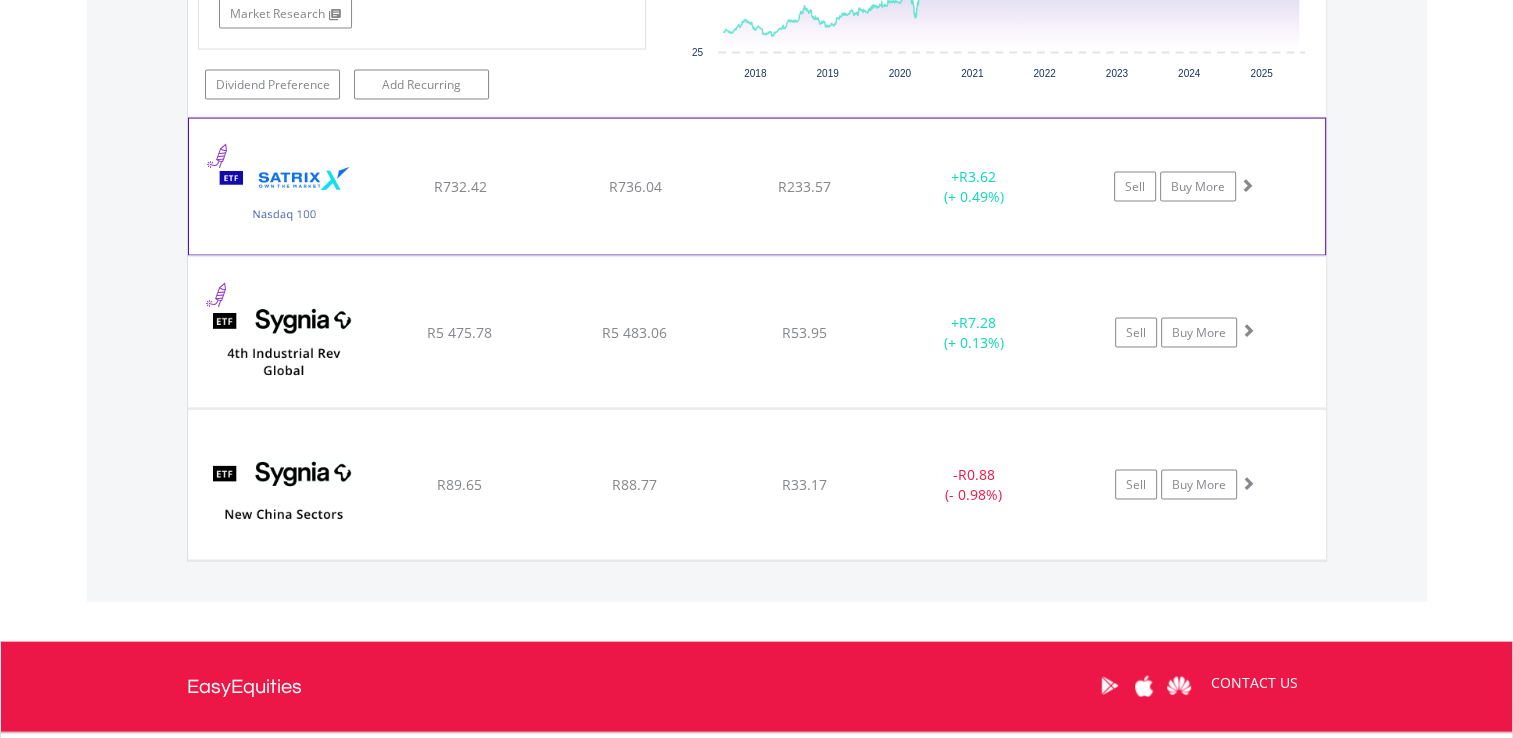 click on "﻿
Satrix Nasdaq 100 ETF
R732.42
R736.04
R233.57
+  R3.62 (+ 0.49%)
Sell
Buy More" at bounding box center [757, -2579] 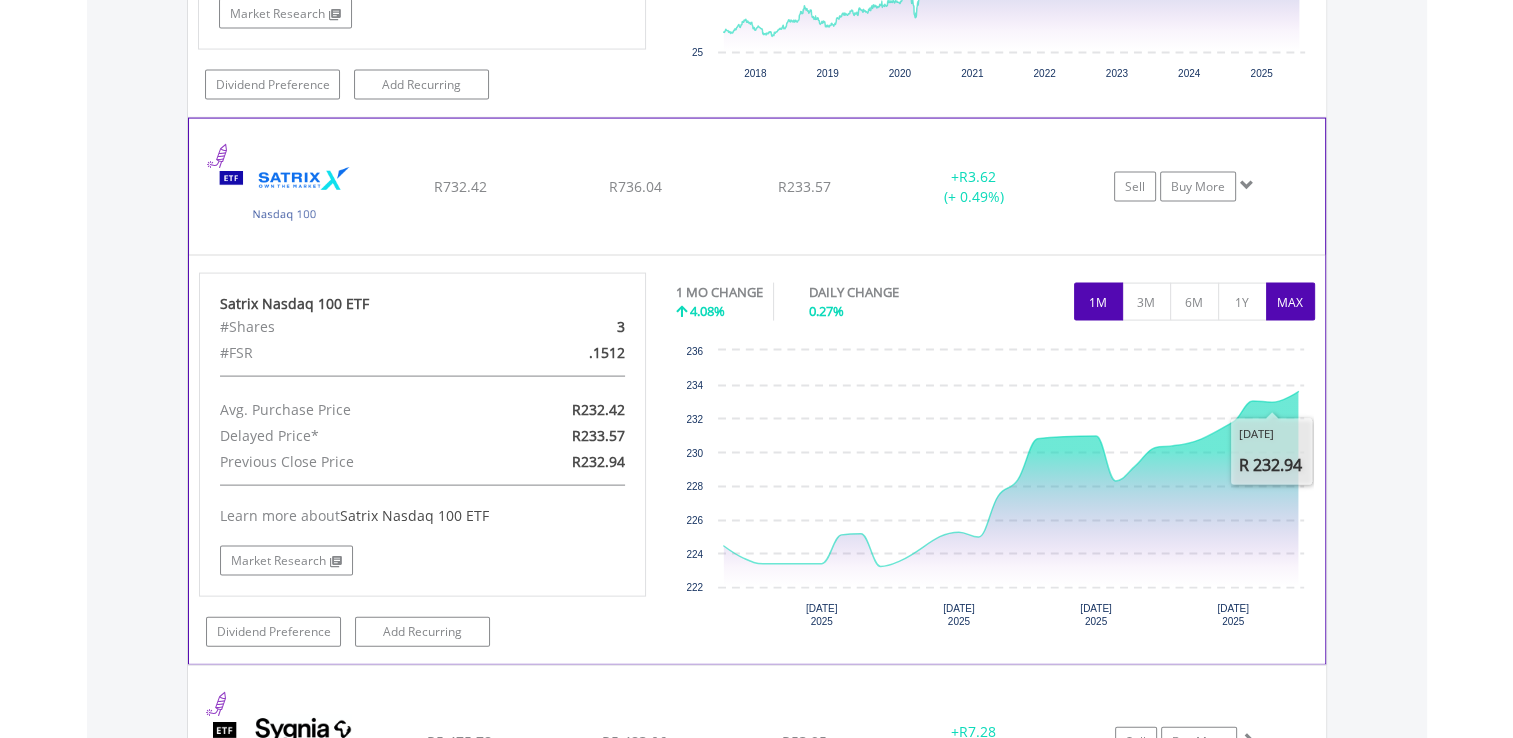 click on "MAX" at bounding box center (1290, 302) 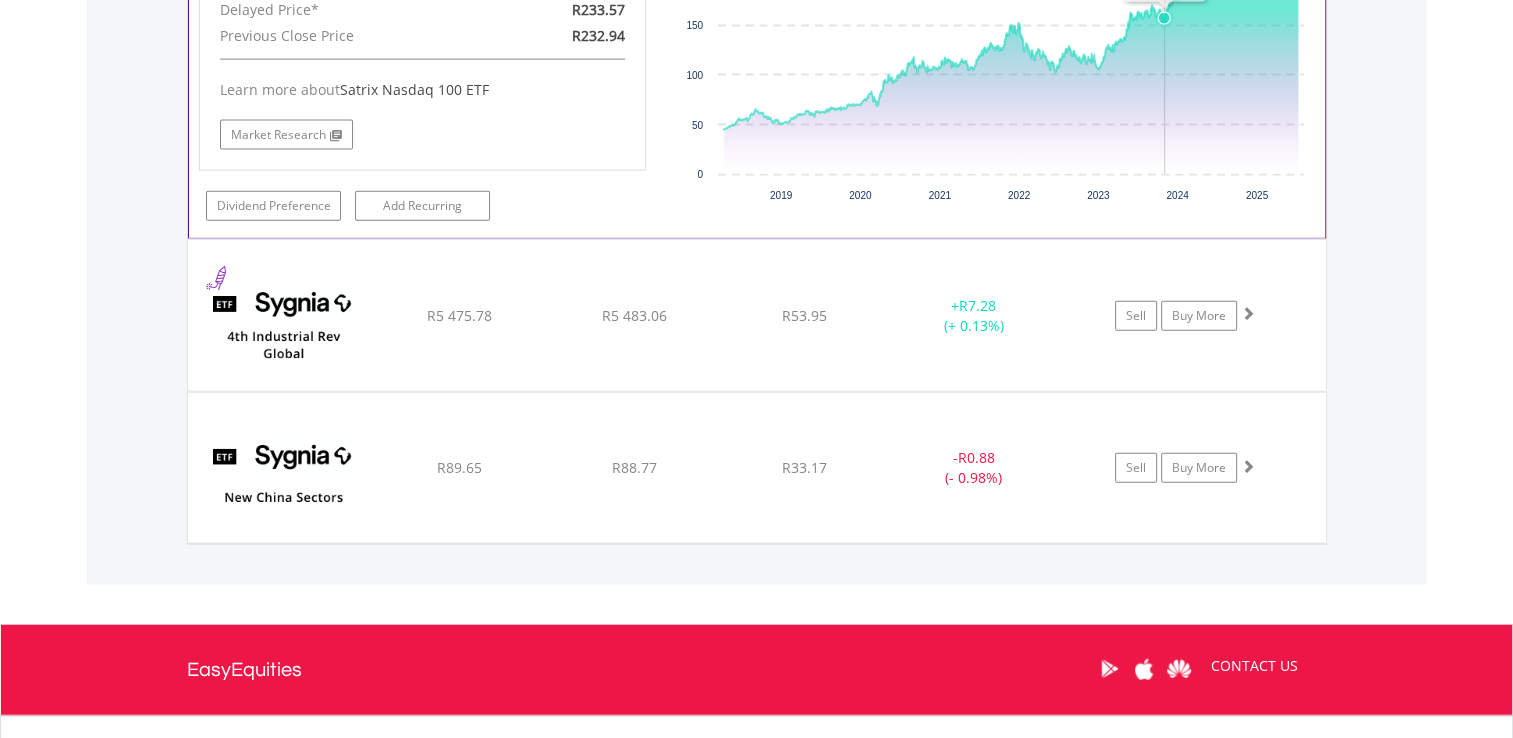 scroll, scrollTop: 4576, scrollLeft: 0, axis: vertical 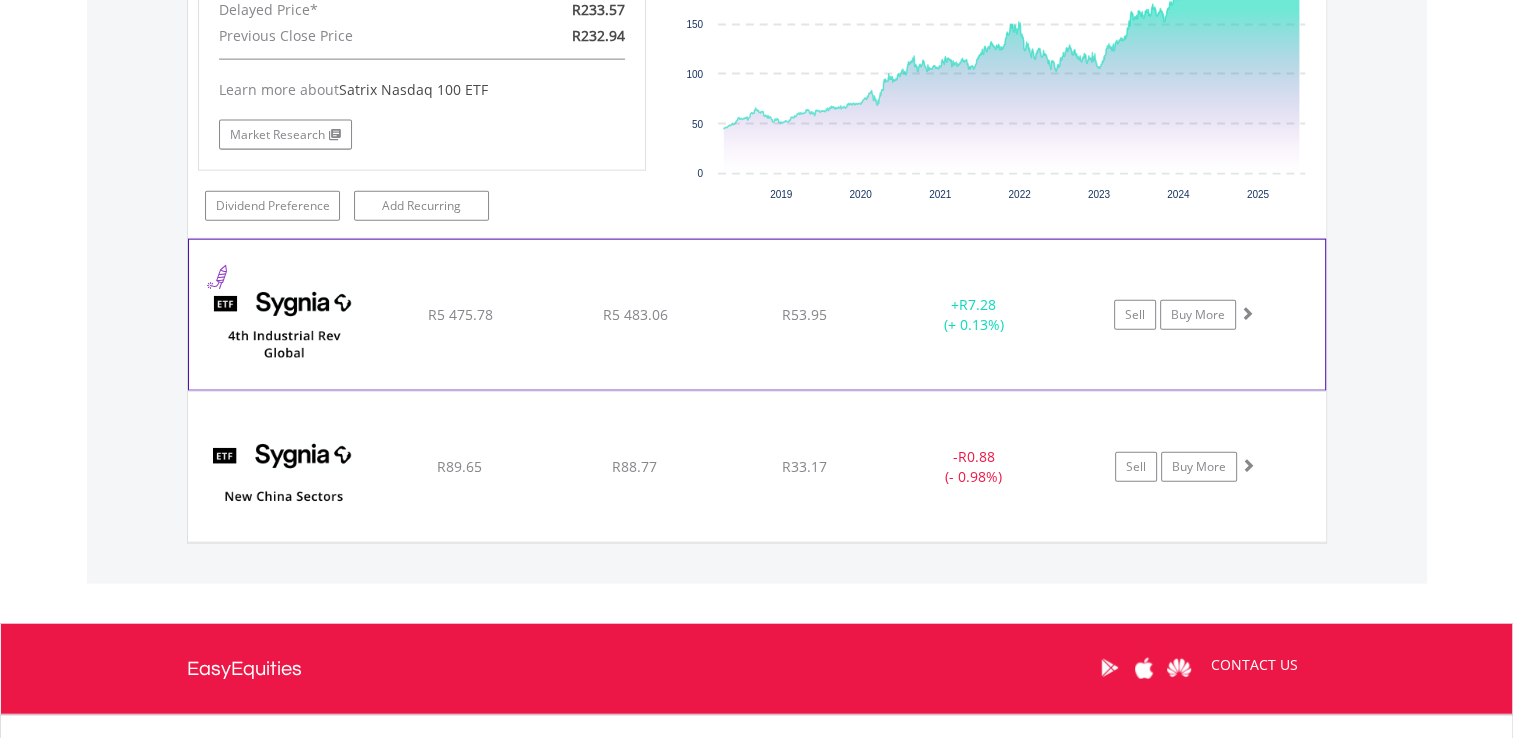 click on "﻿
Sygnia Itrix 4th Industrial Rev Global EquityAMETF
R5 475.78
R5 483.06
R53.95
+  R7.28 (+ 0.13%)
Sell
Buy More" at bounding box center [757, -3006] 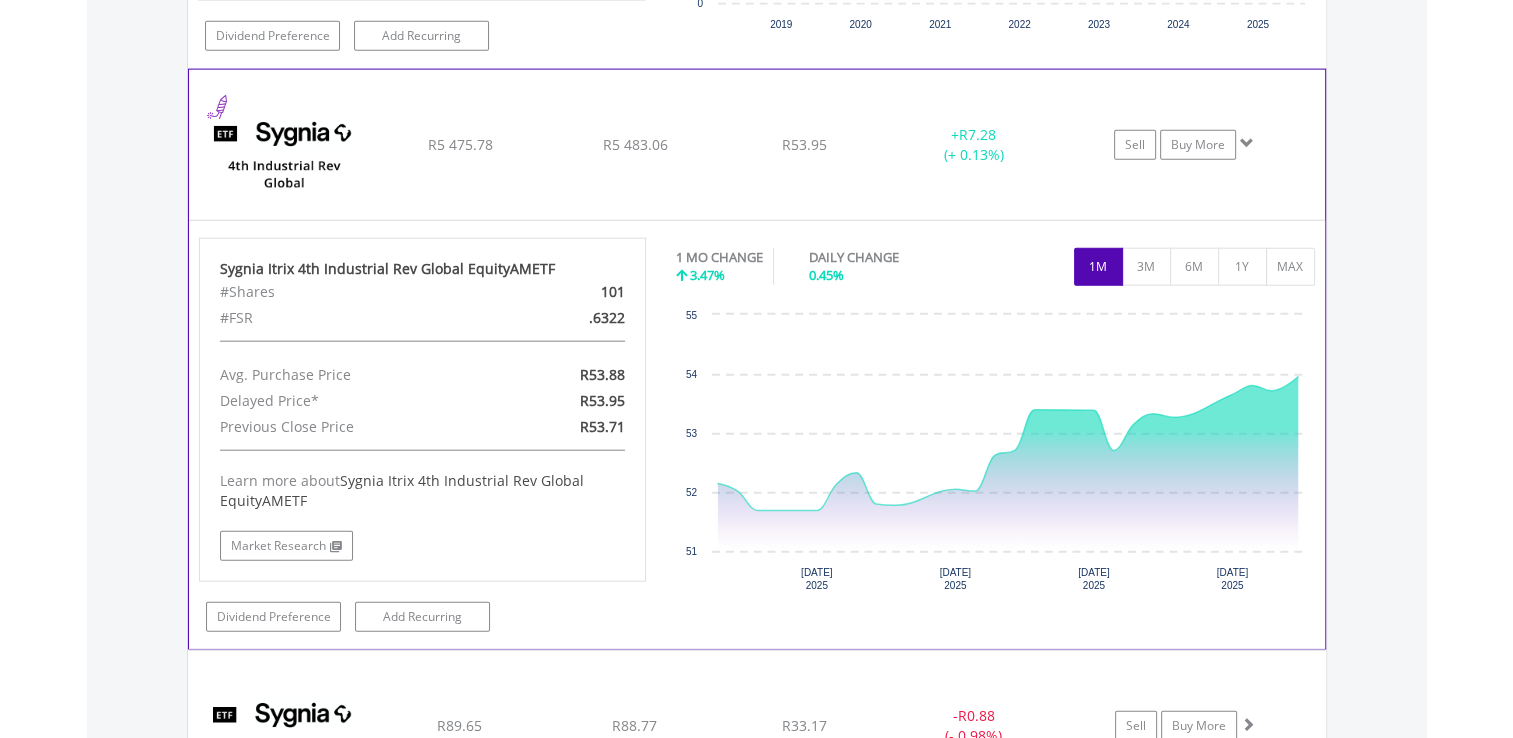 scroll, scrollTop: 4748, scrollLeft: 0, axis: vertical 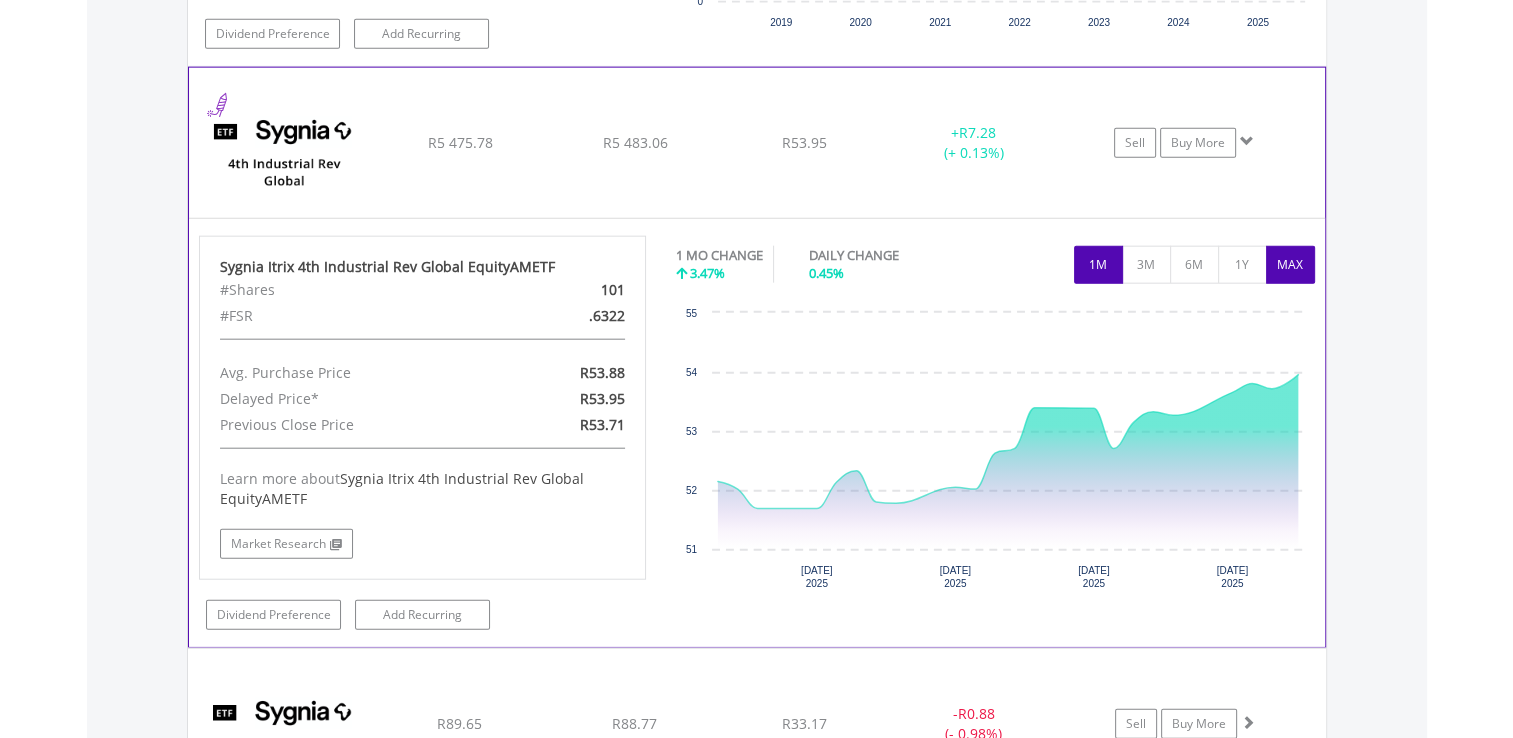 click on "MAX" at bounding box center (1290, 265) 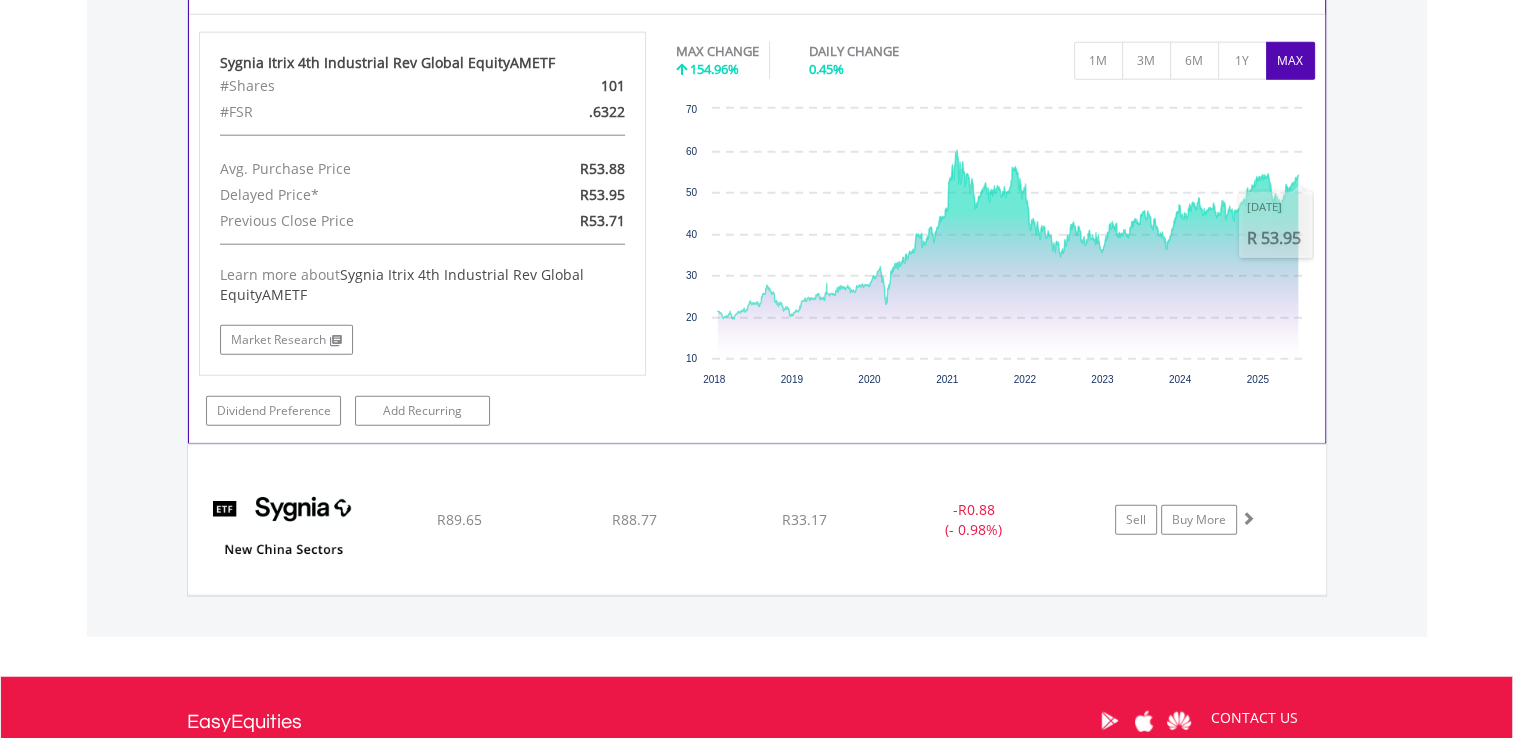 scroll, scrollTop: 4961, scrollLeft: 0, axis: vertical 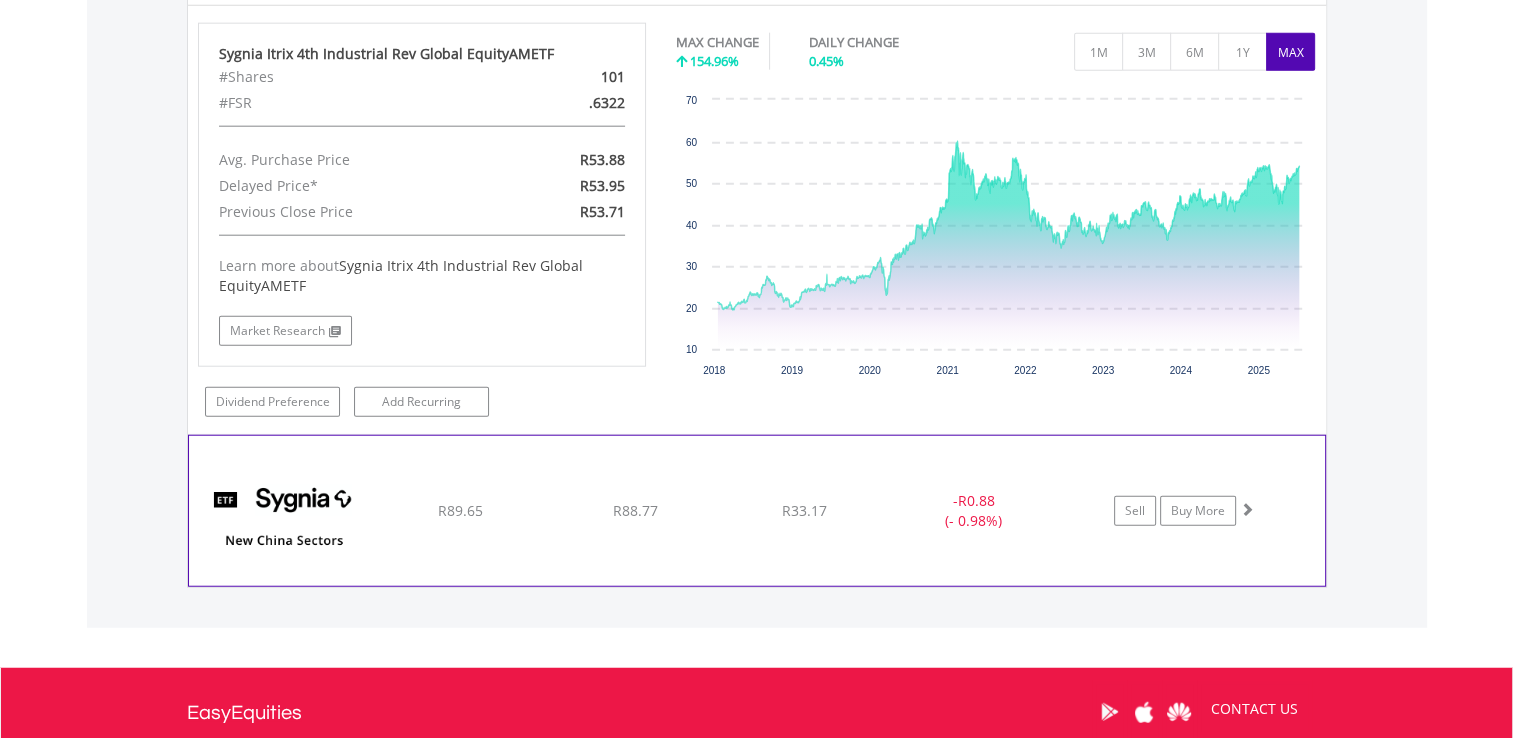 click on "Sell
Buy More" at bounding box center (1195, -3391) 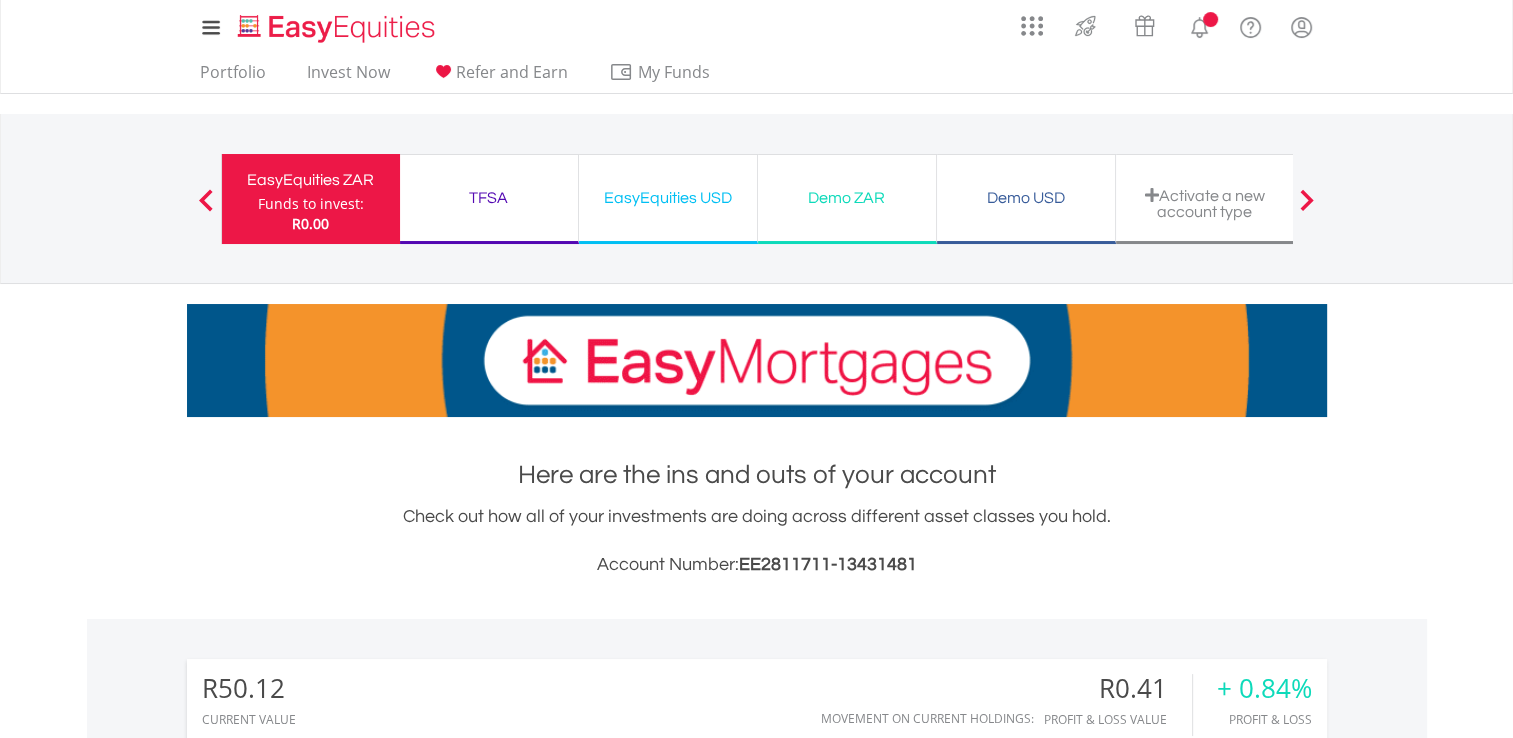 scroll, scrollTop: 234, scrollLeft: 0, axis: vertical 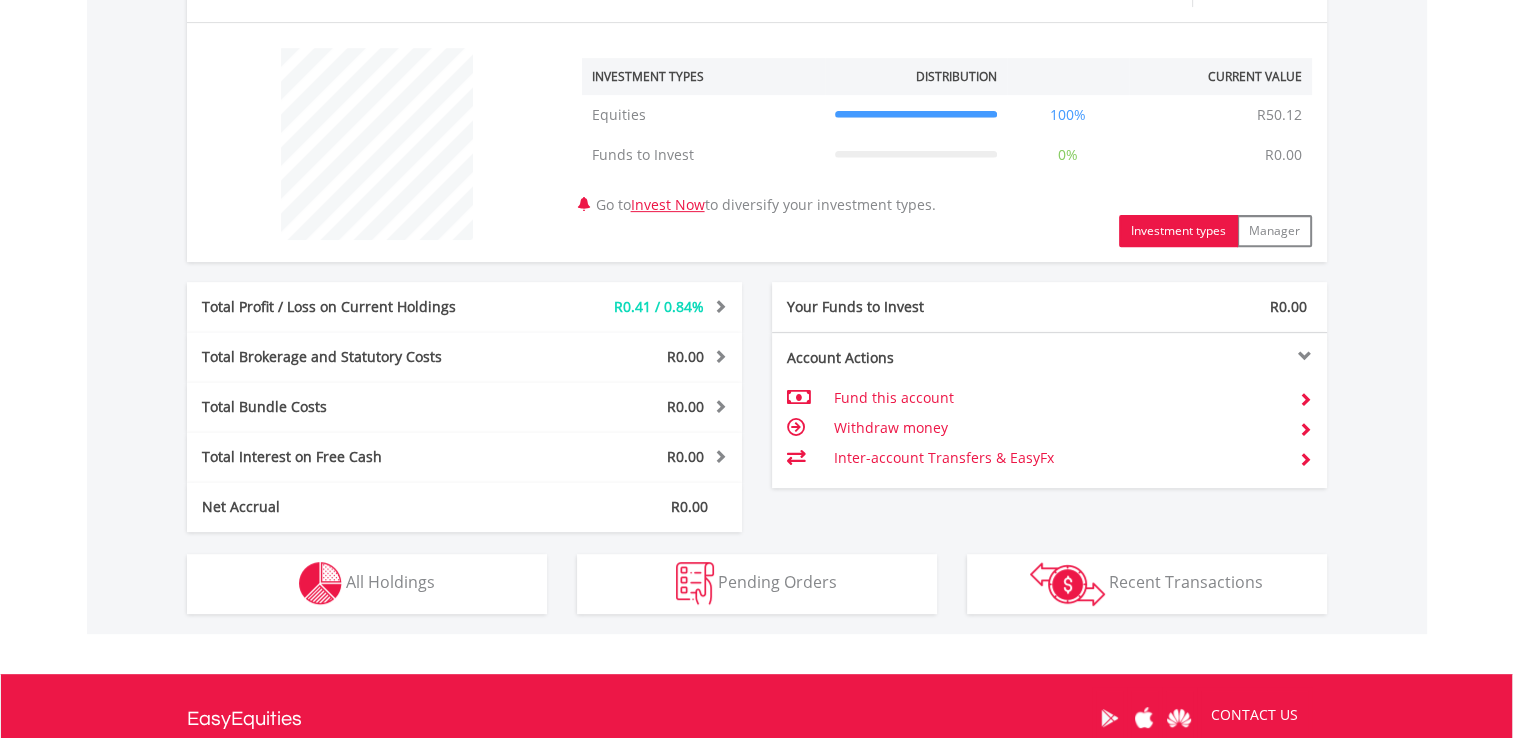 click at bounding box center [717, 306] 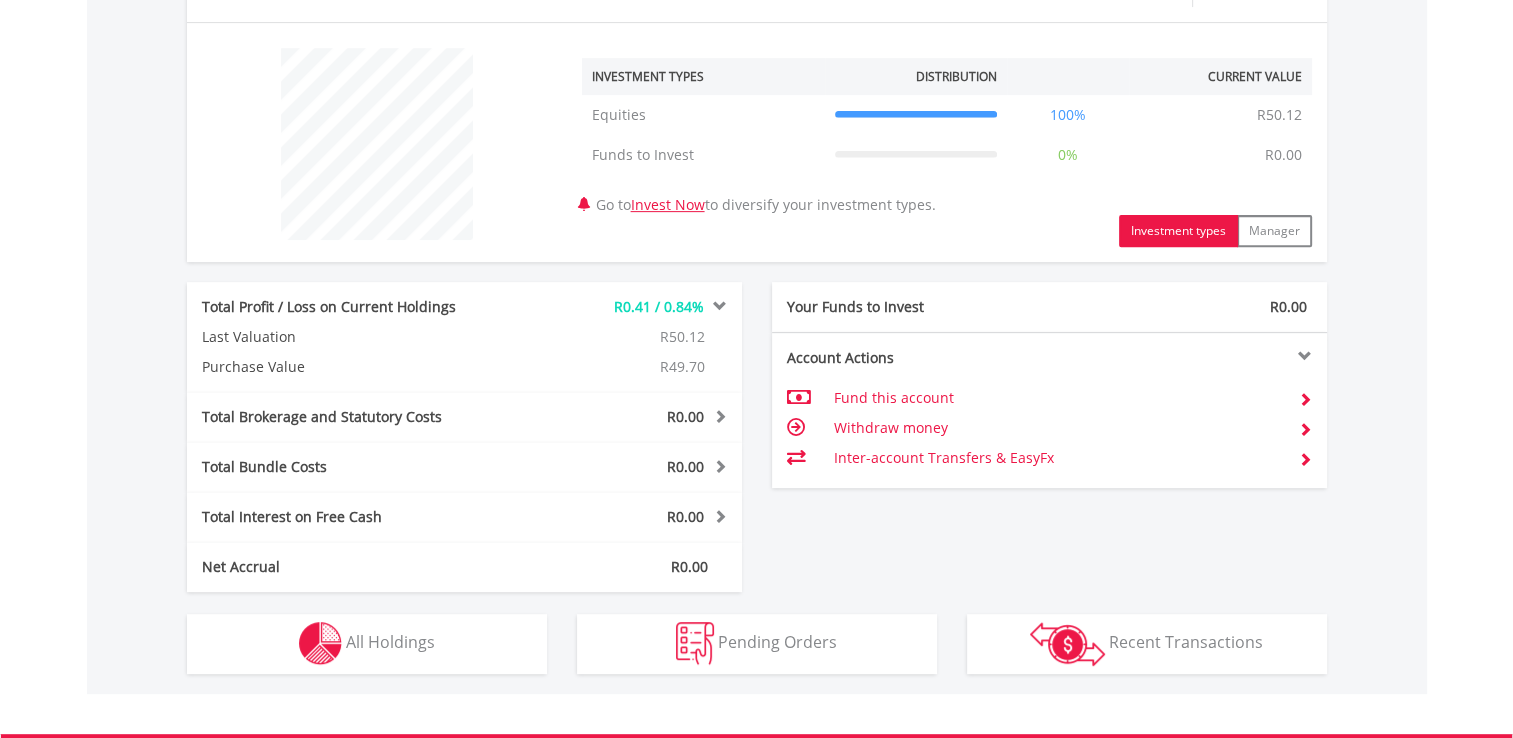 click at bounding box center (717, 306) 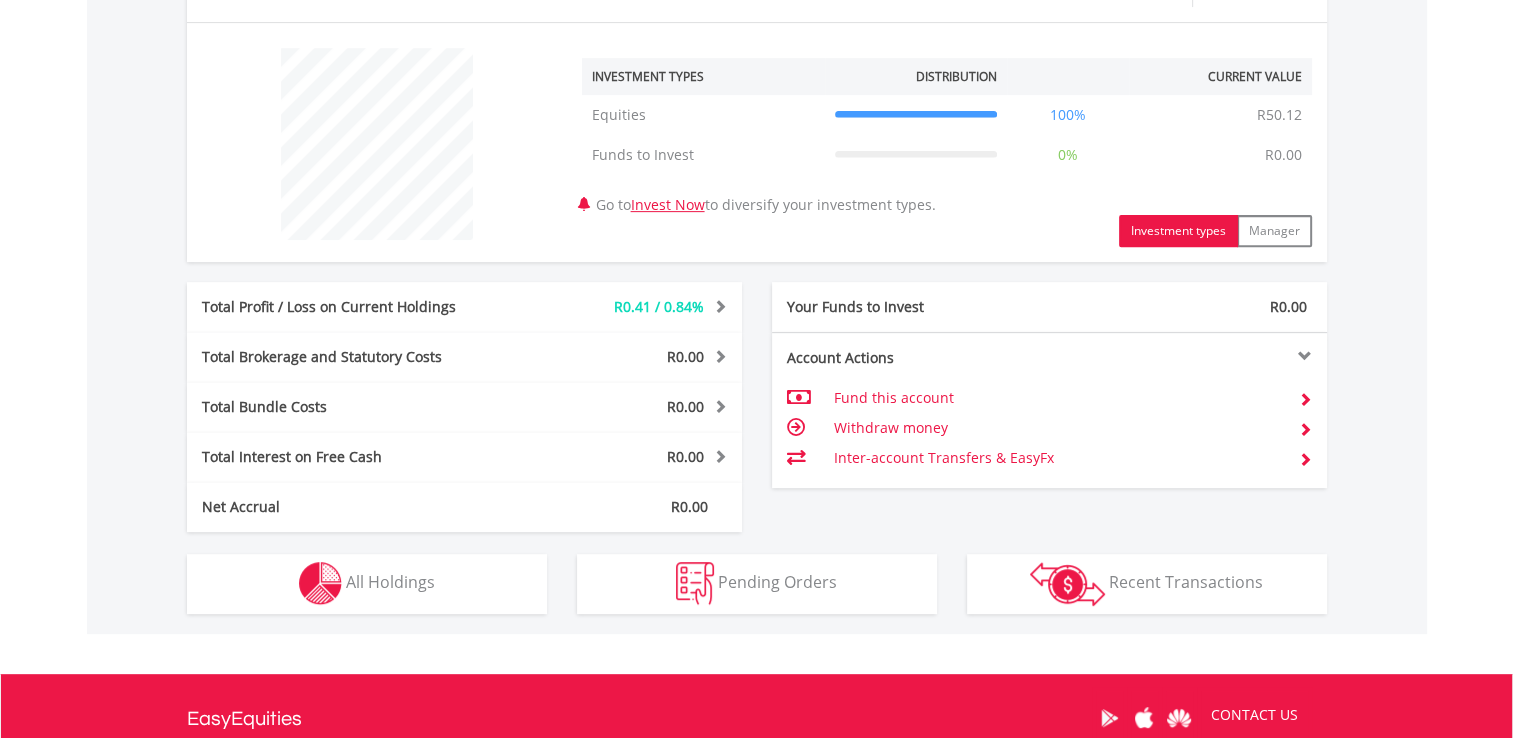 scroll, scrollTop: 661, scrollLeft: 0, axis: vertical 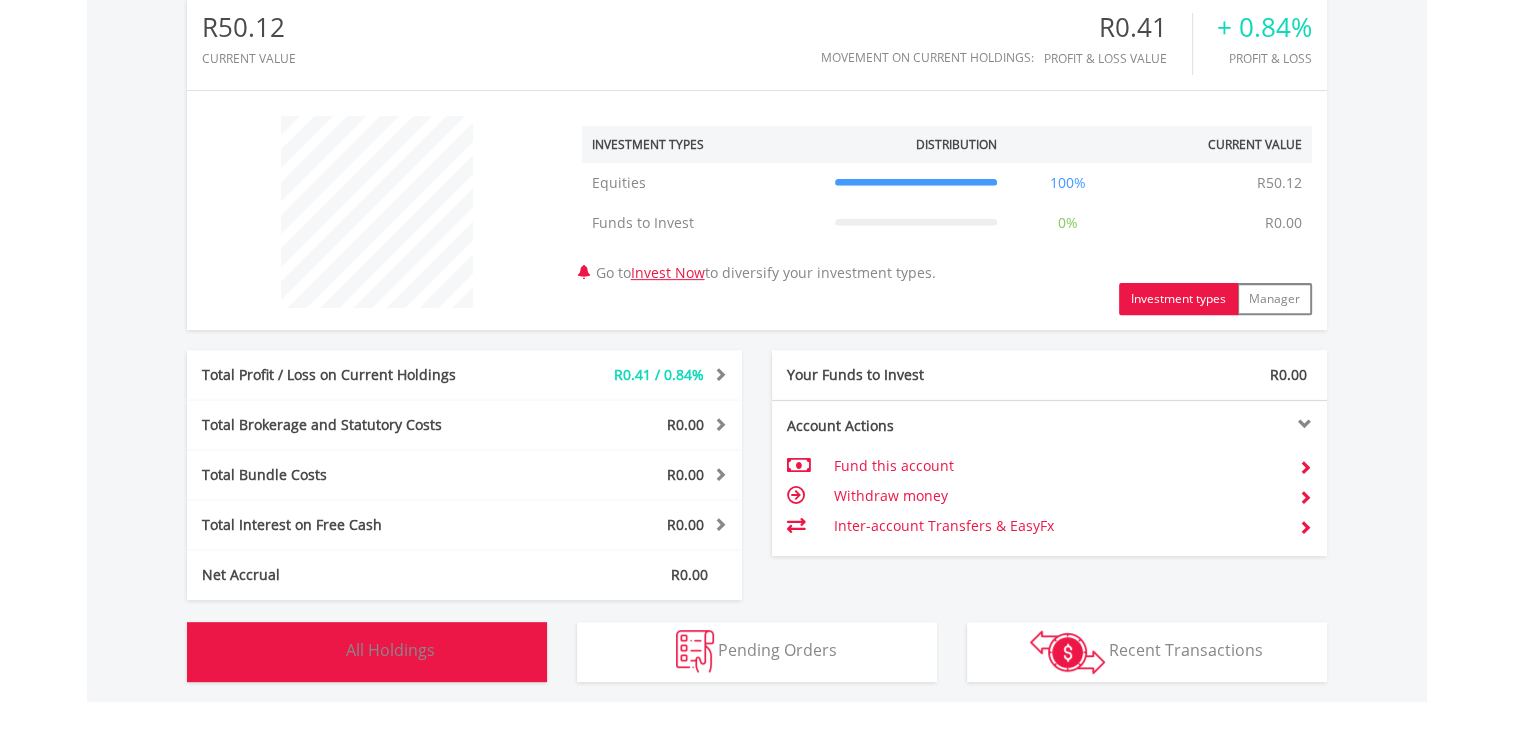 click on "All Holdings" at bounding box center (390, 650) 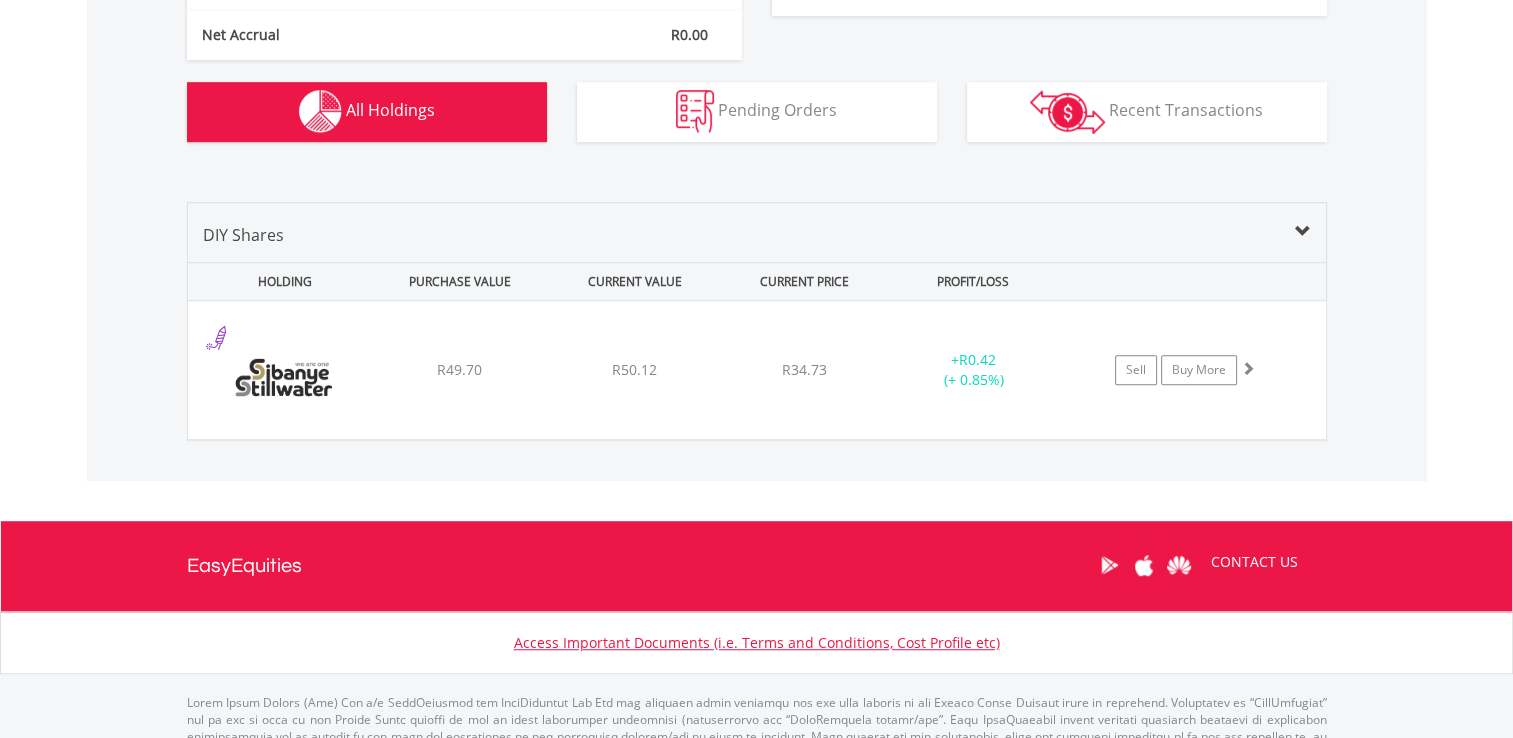 scroll, scrollTop: 1200, scrollLeft: 0, axis: vertical 